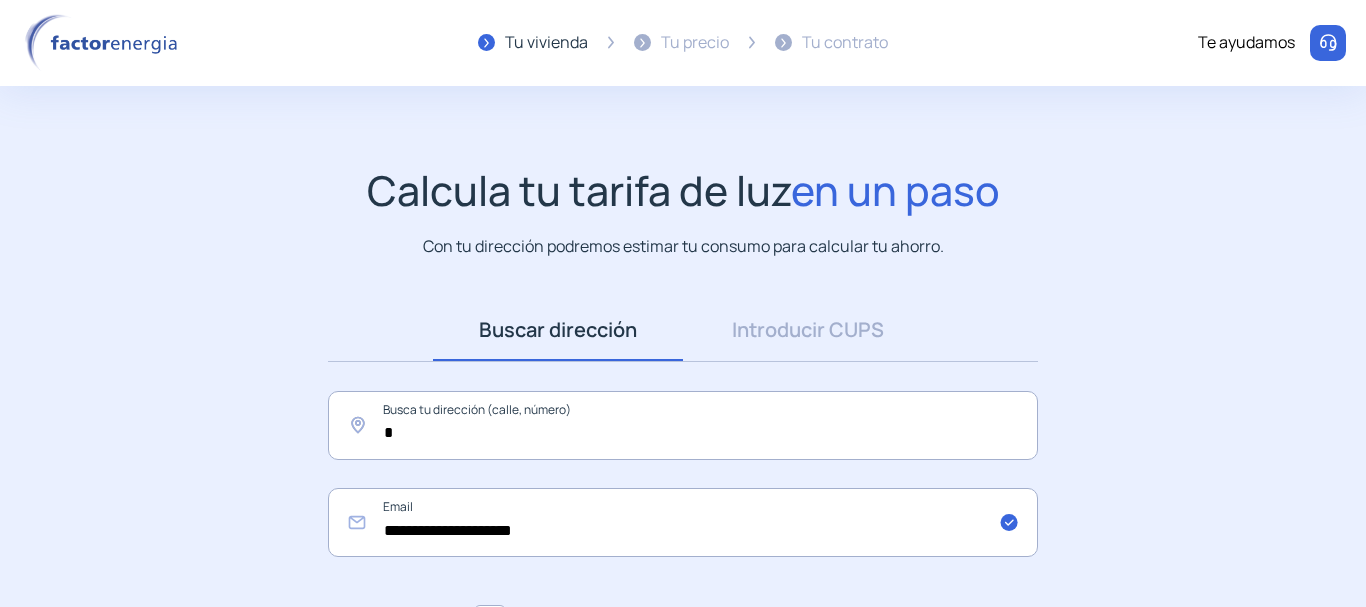 scroll, scrollTop: 0, scrollLeft: 0, axis: both 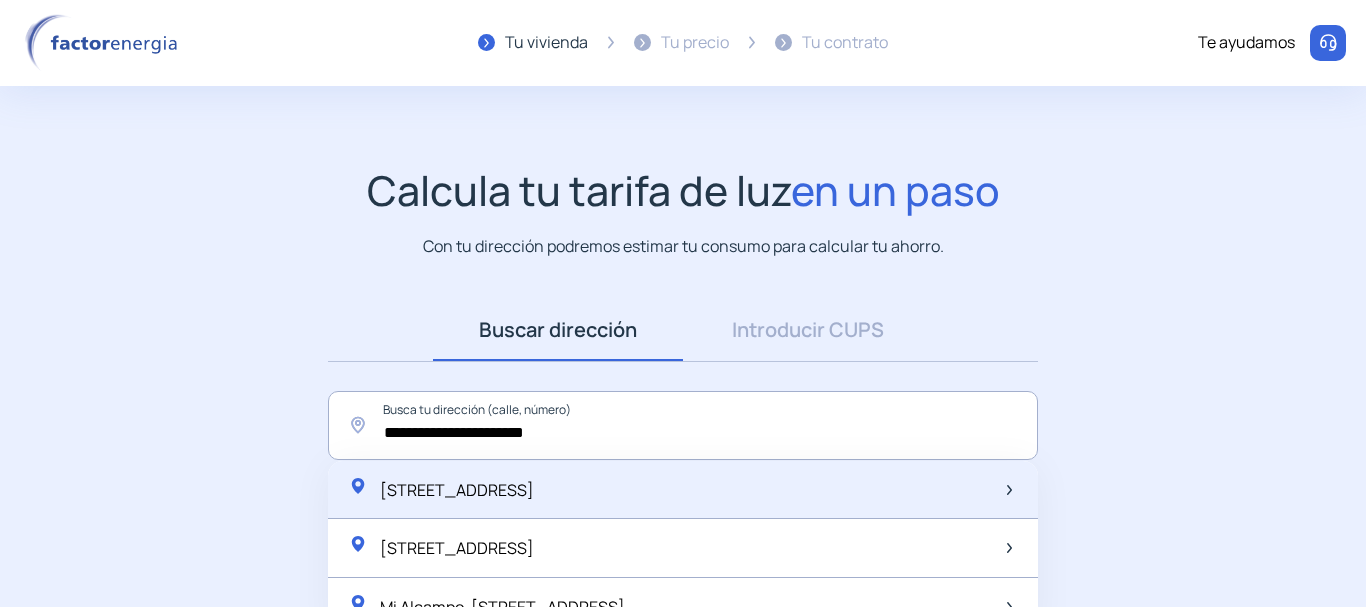click on "Avenida del Planetario, 1, Madrid, España" 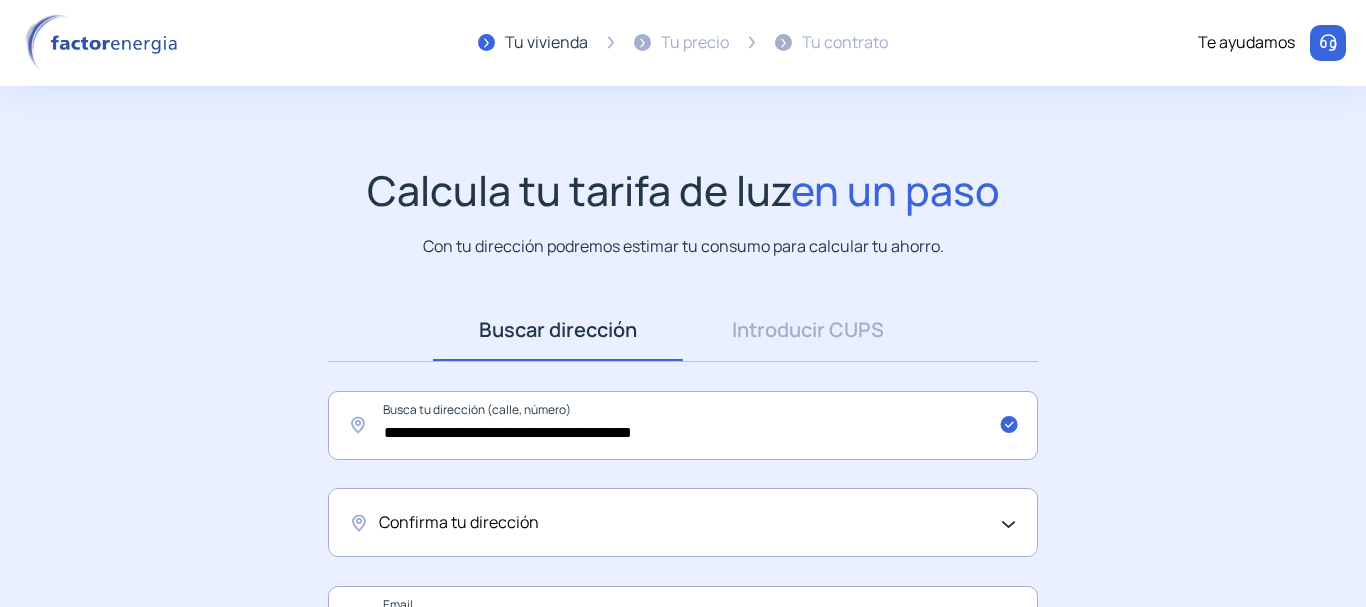 drag, startPoint x: 1365, startPoint y: 150, endPoint x: 1365, endPoint y: 219, distance: 69 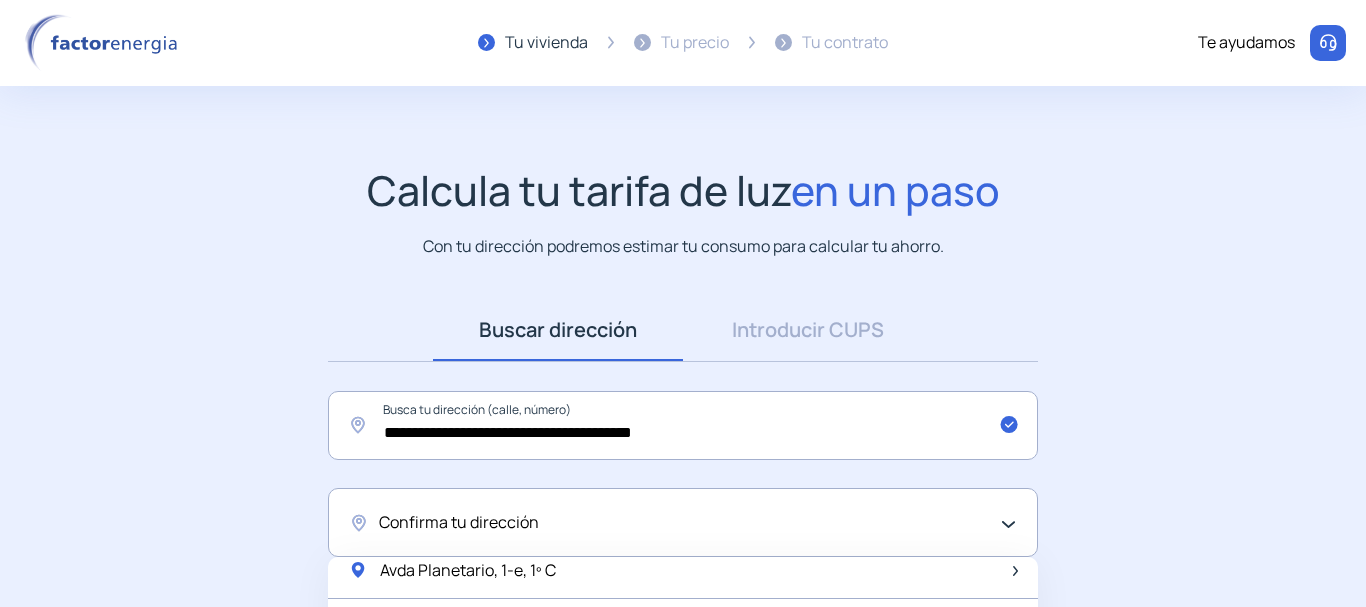 scroll, scrollTop: 989, scrollLeft: 0, axis: vertical 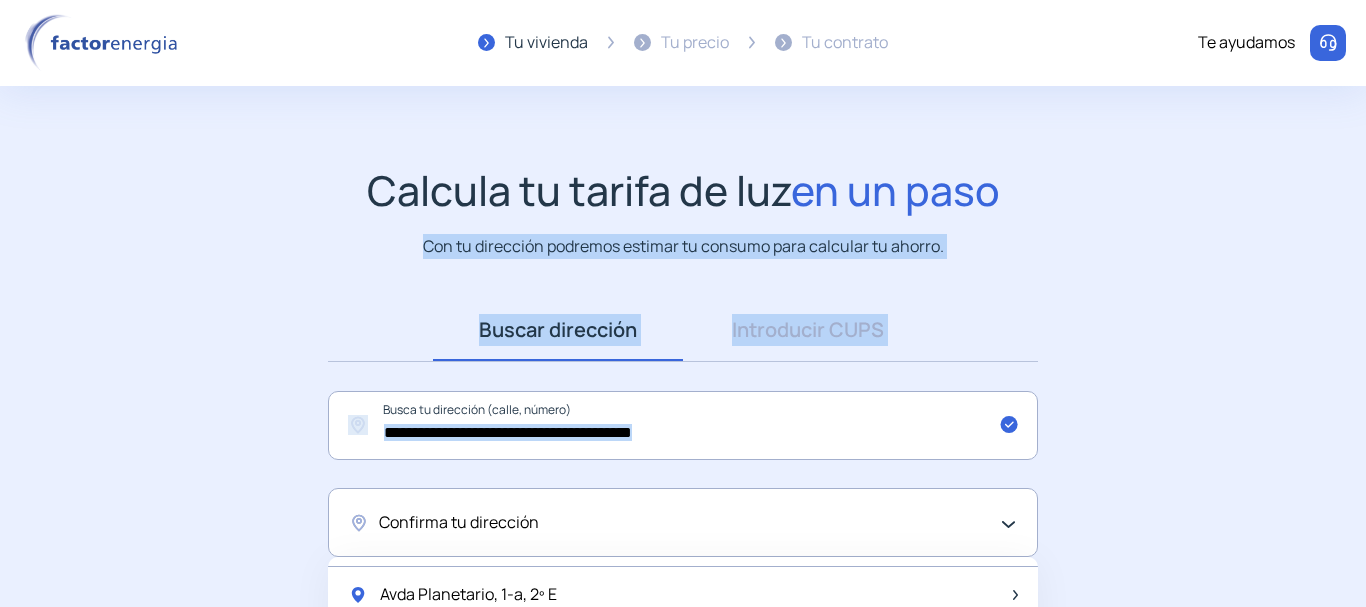 drag, startPoint x: 1365, startPoint y: 149, endPoint x: 1365, endPoint y: 407, distance: 258 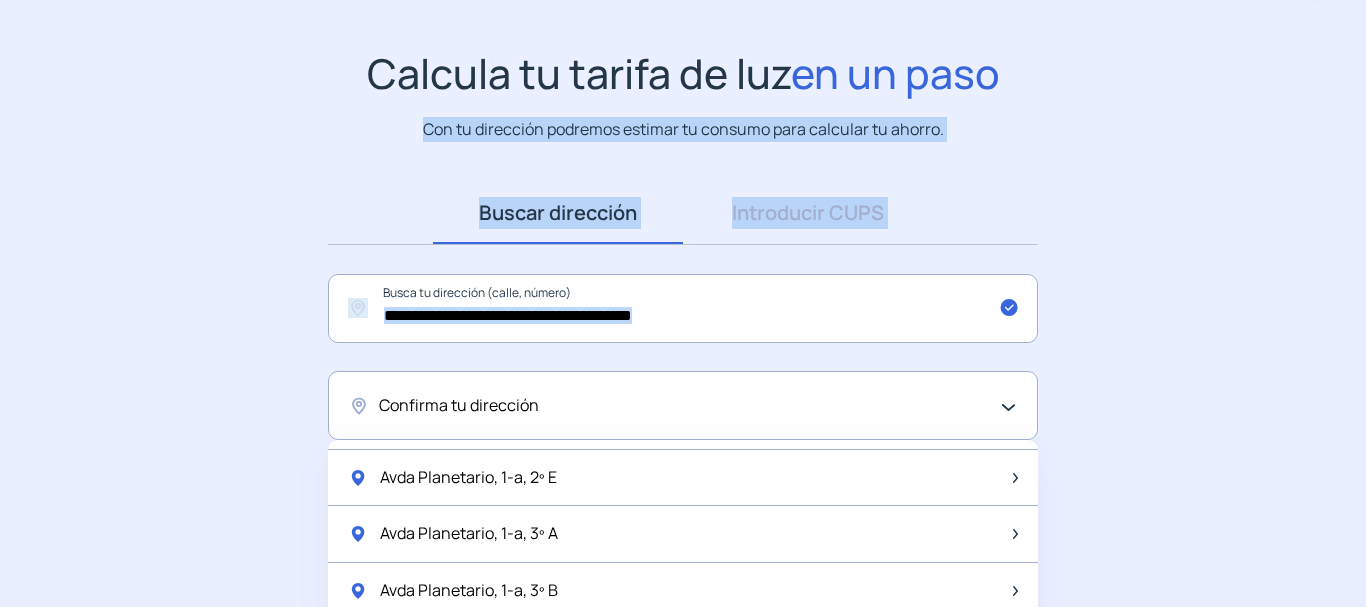scroll, scrollTop: 316, scrollLeft: 0, axis: vertical 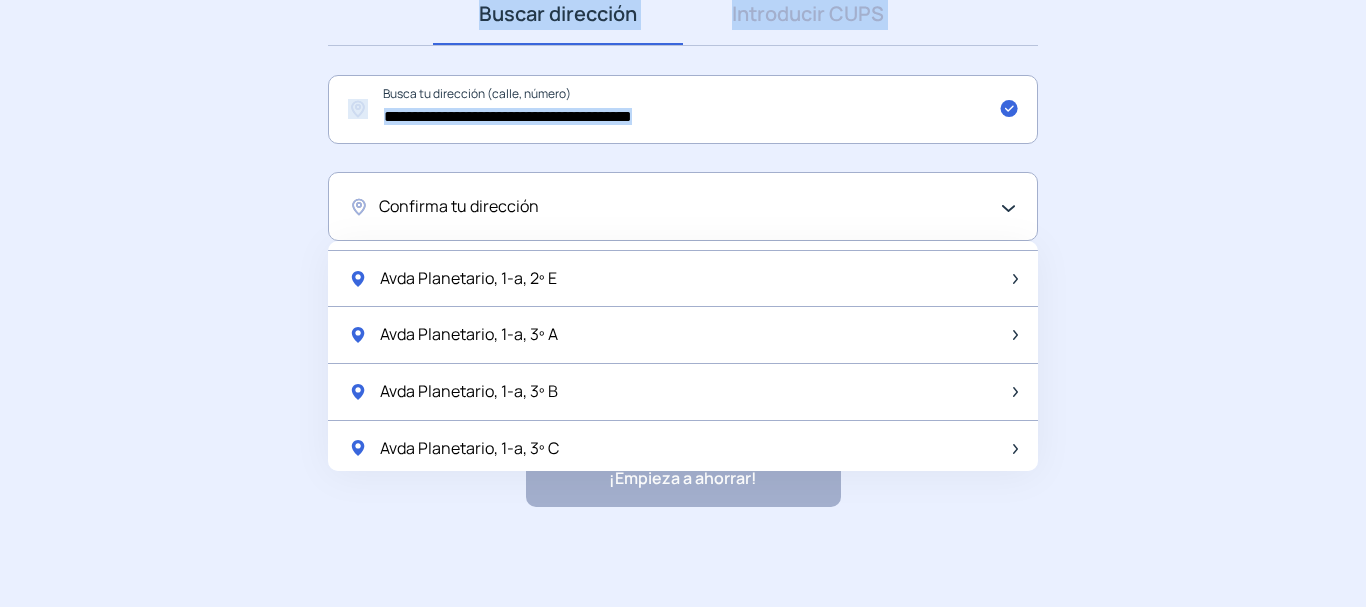 drag, startPoint x: 1216, startPoint y: 506, endPoint x: 1200, endPoint y: 584, distance: 79.624115 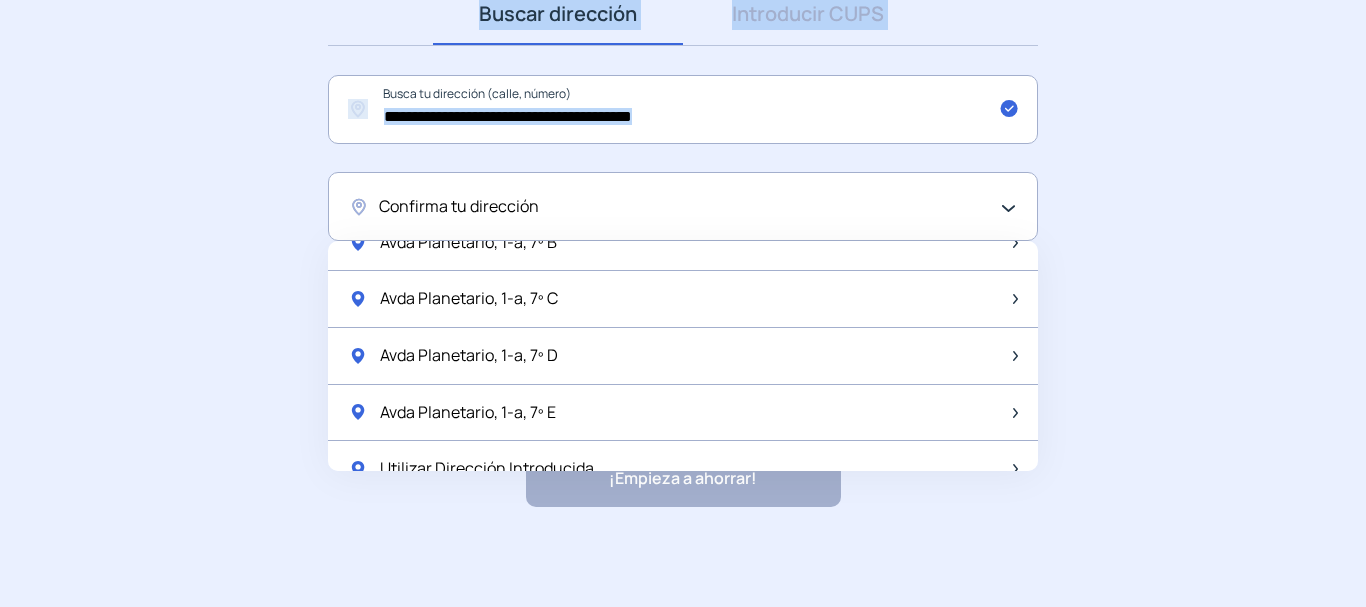 scroll, scrollTop: 2655, scrollLeft: 0, axis: vertical 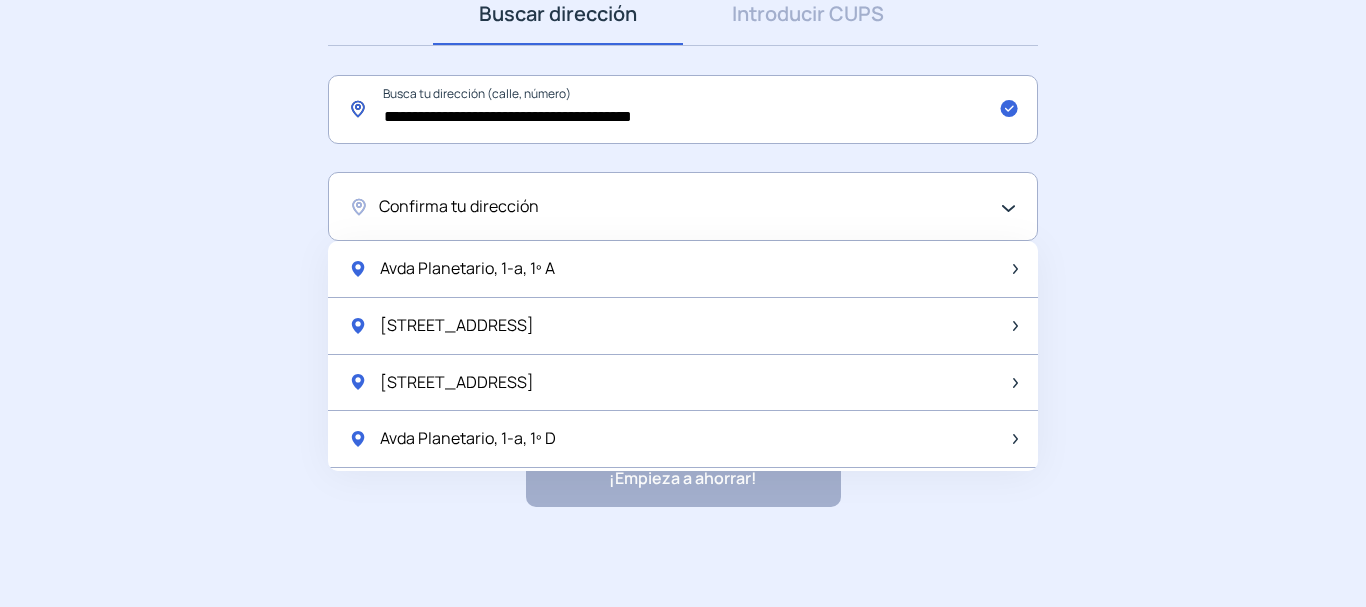 click on "**********" 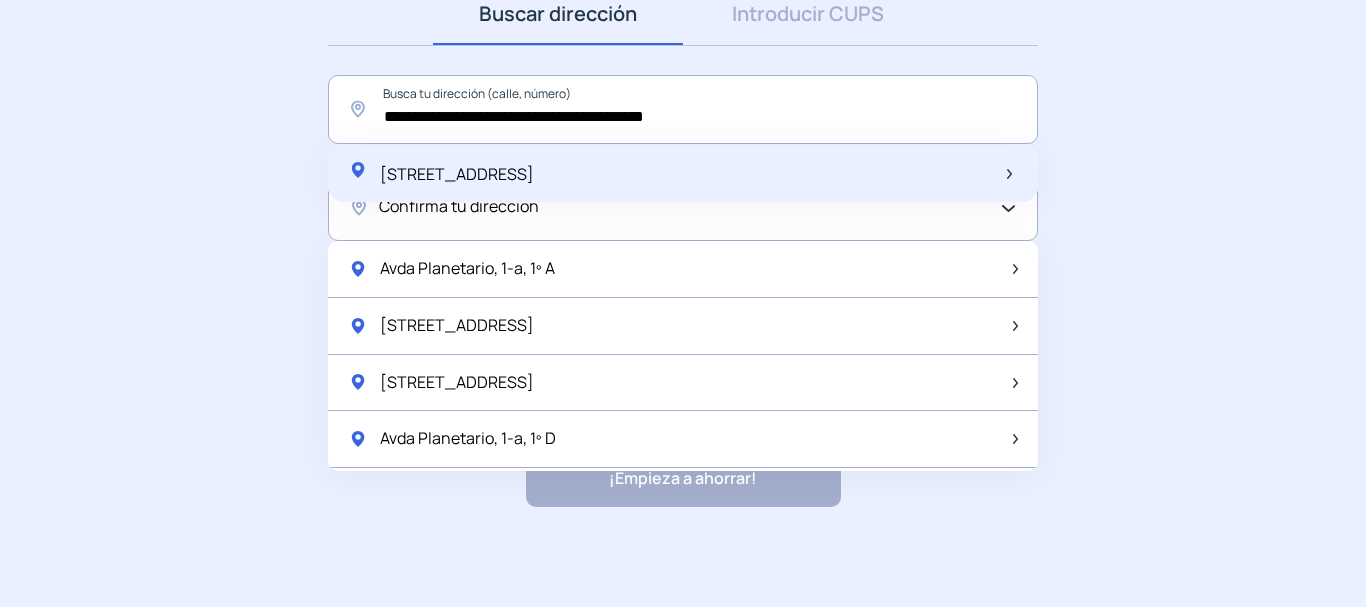 click on "Avenida del Planetario, 1e, Madrid, España" 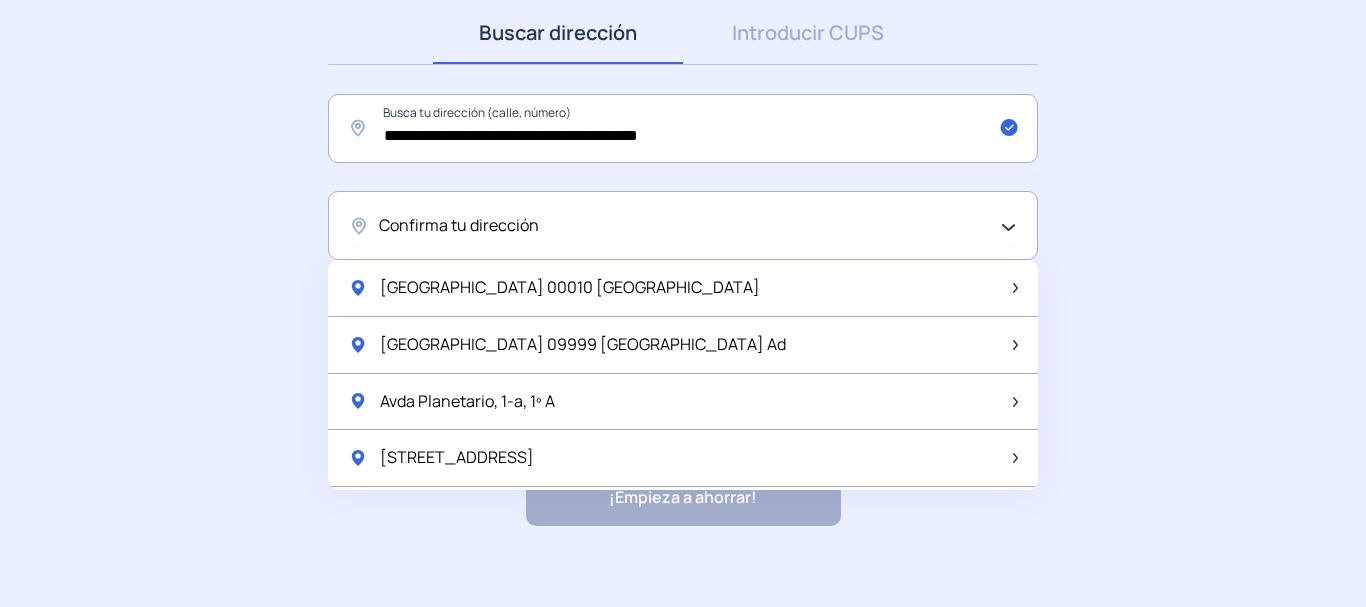 scroll, scrollTop: 316, scrollLeft: 0, axis: vertical 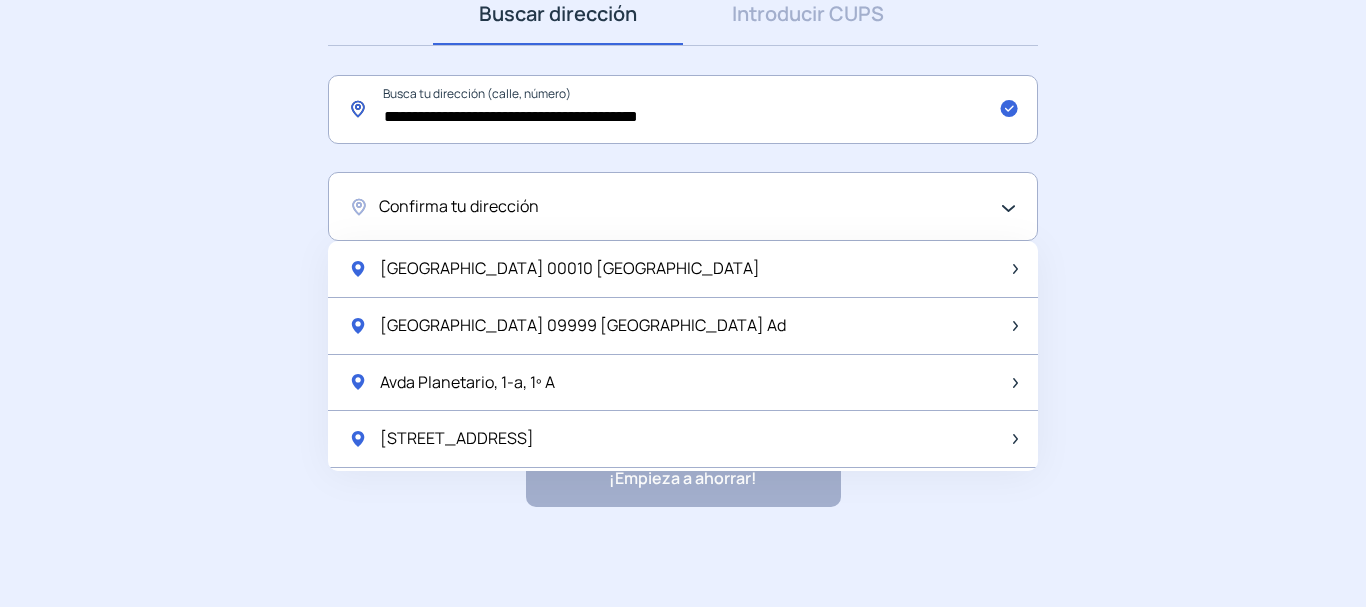 click on "**********" 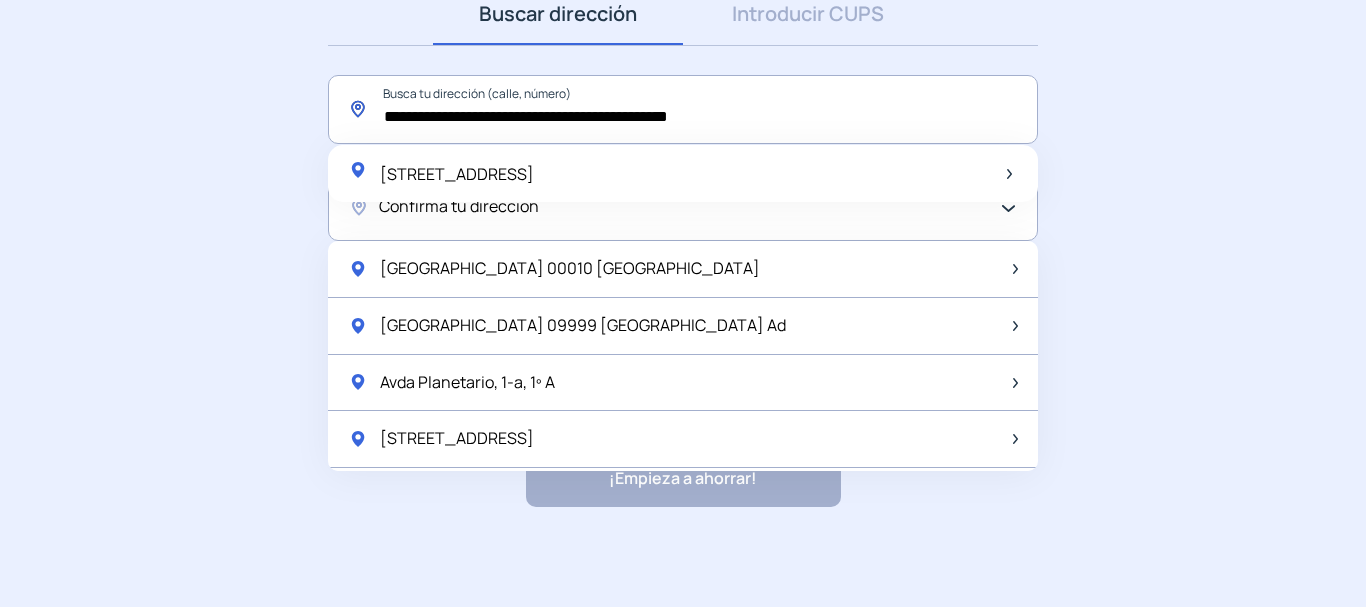 click on "**********" 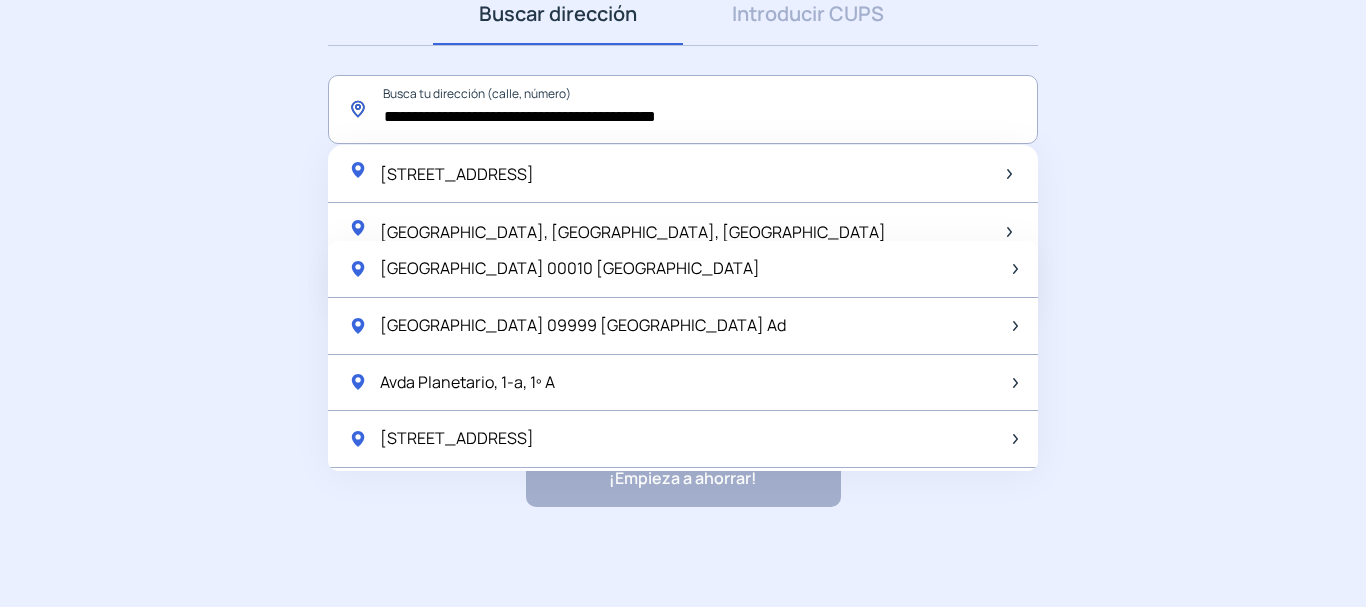 click on "**********" 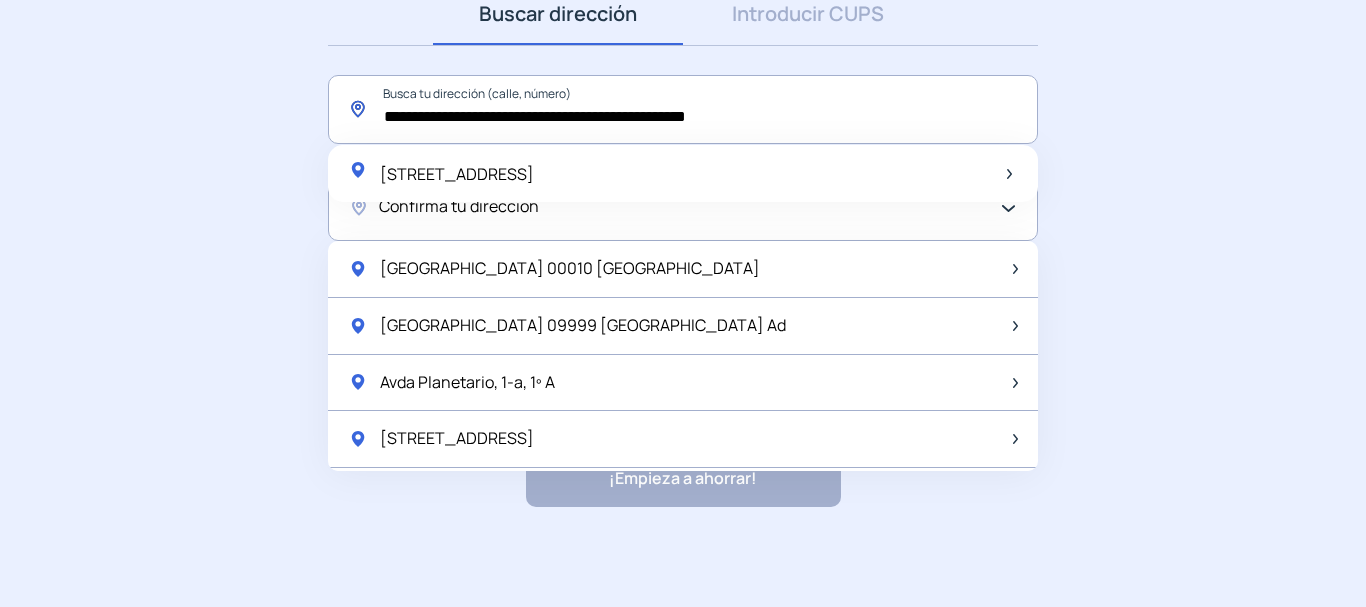 click on "**********" 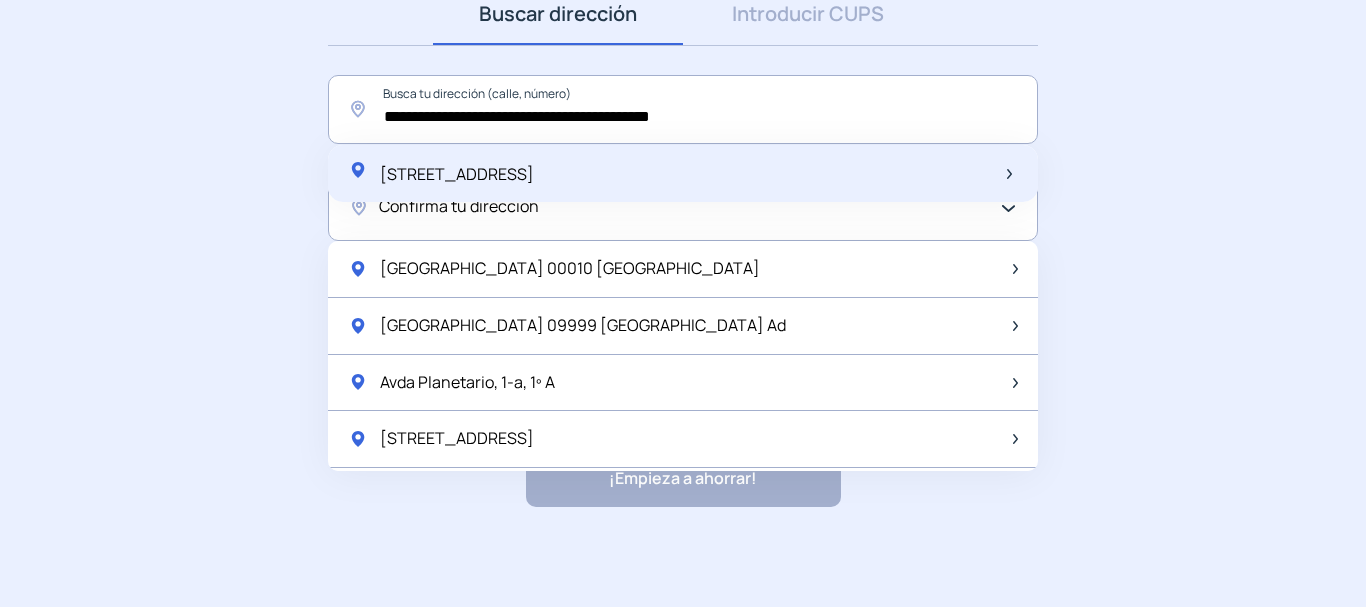 click on "Avenida del Planetario, 1e, Madrid, España" 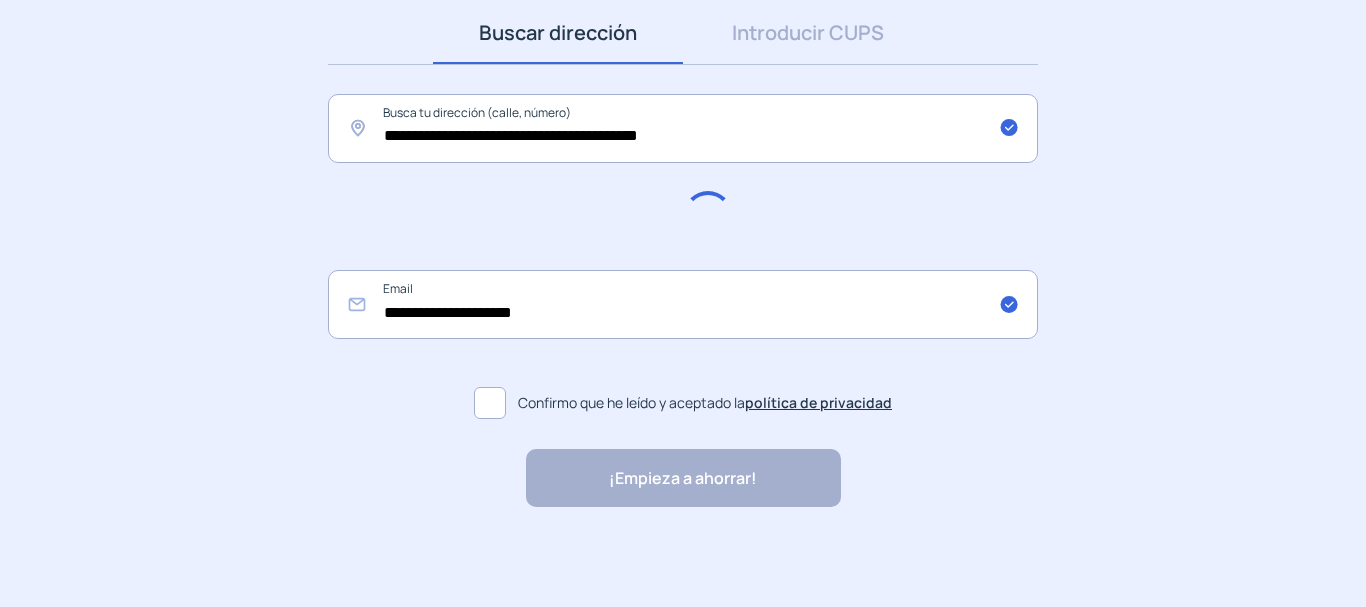 scroll, scrollTop: 316, scrollLeft: 0, axis: vertical 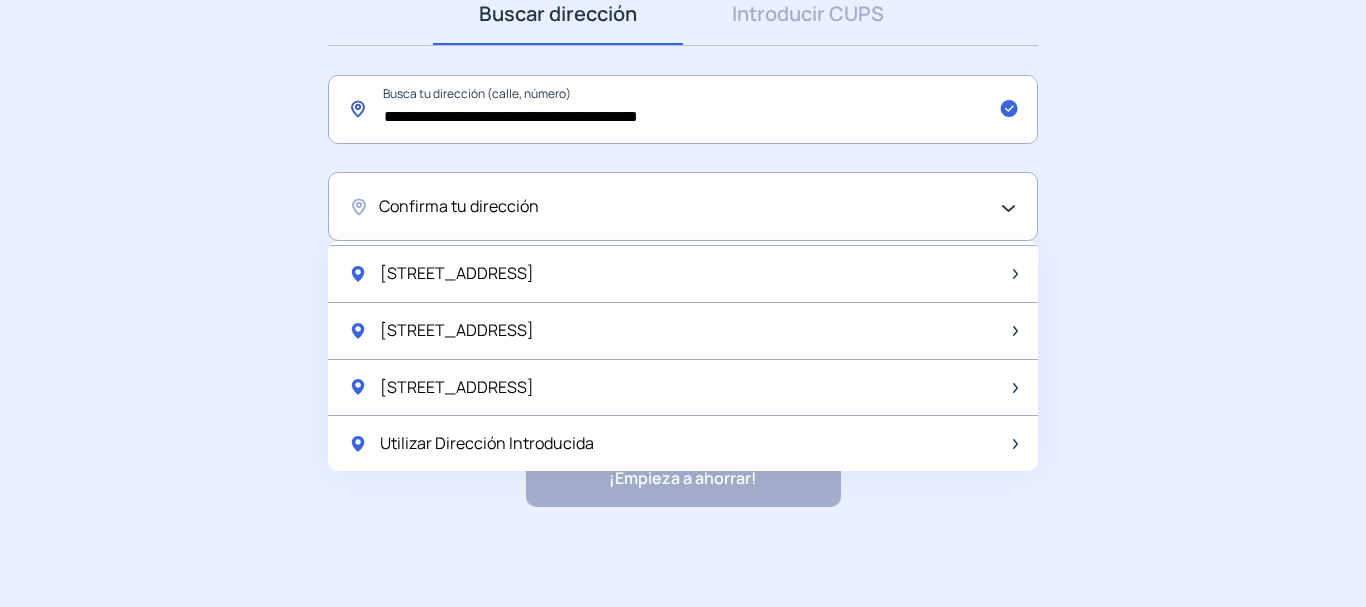 click on "**********" 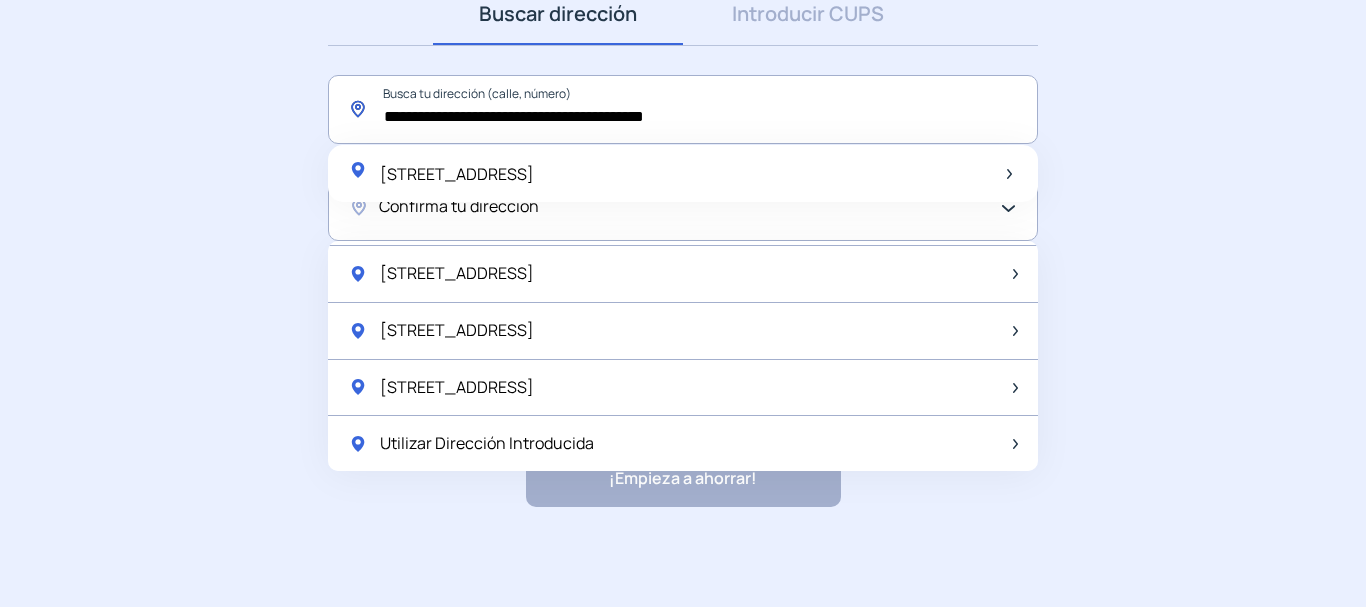 click on "**********" 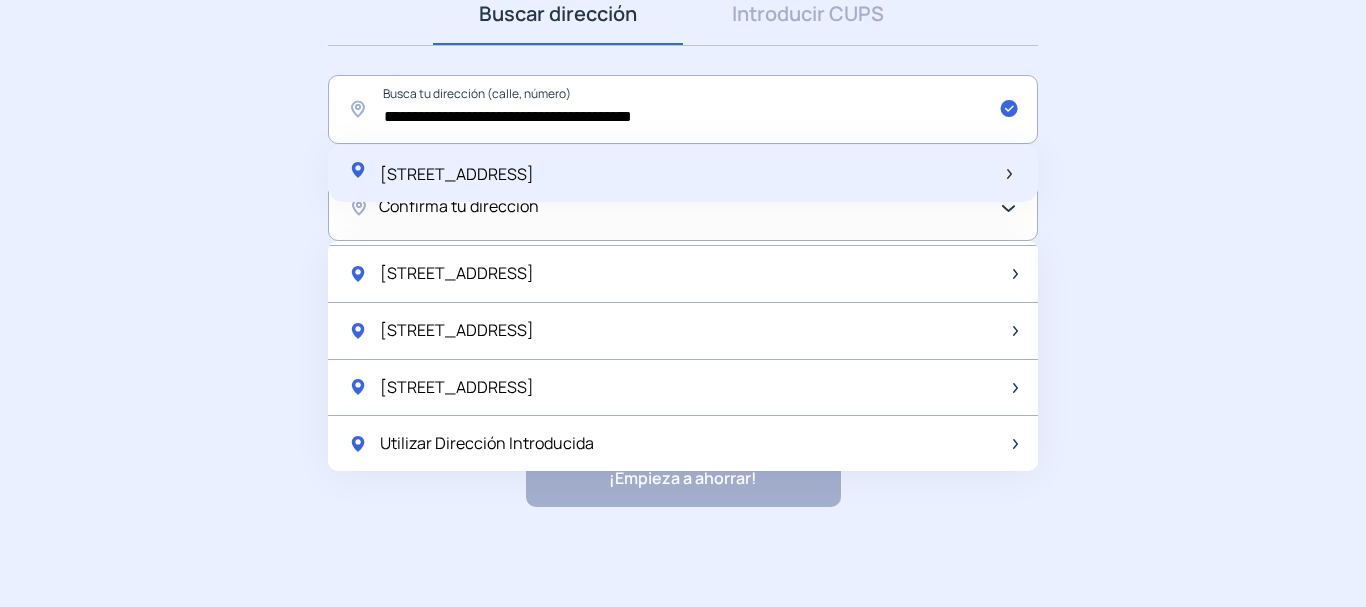 click on "Avenida del Planetario, 1, Madrid, España" 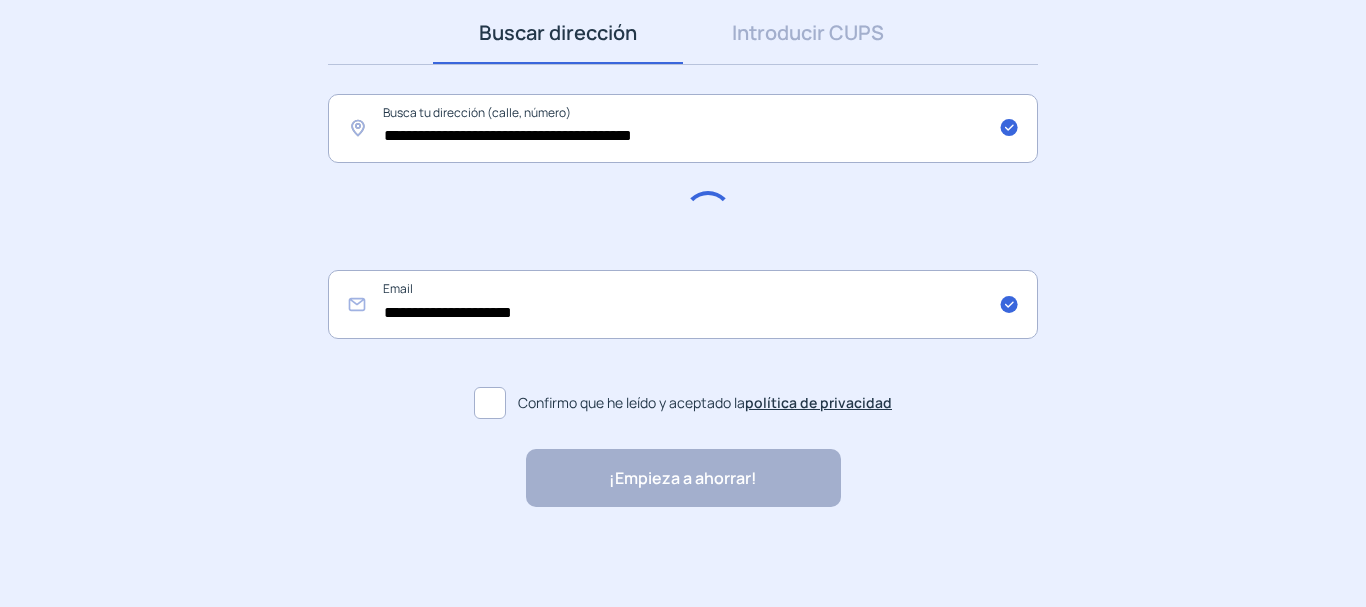scroll, scrollTop: 316, scrollLeft: 0, axis: vertical 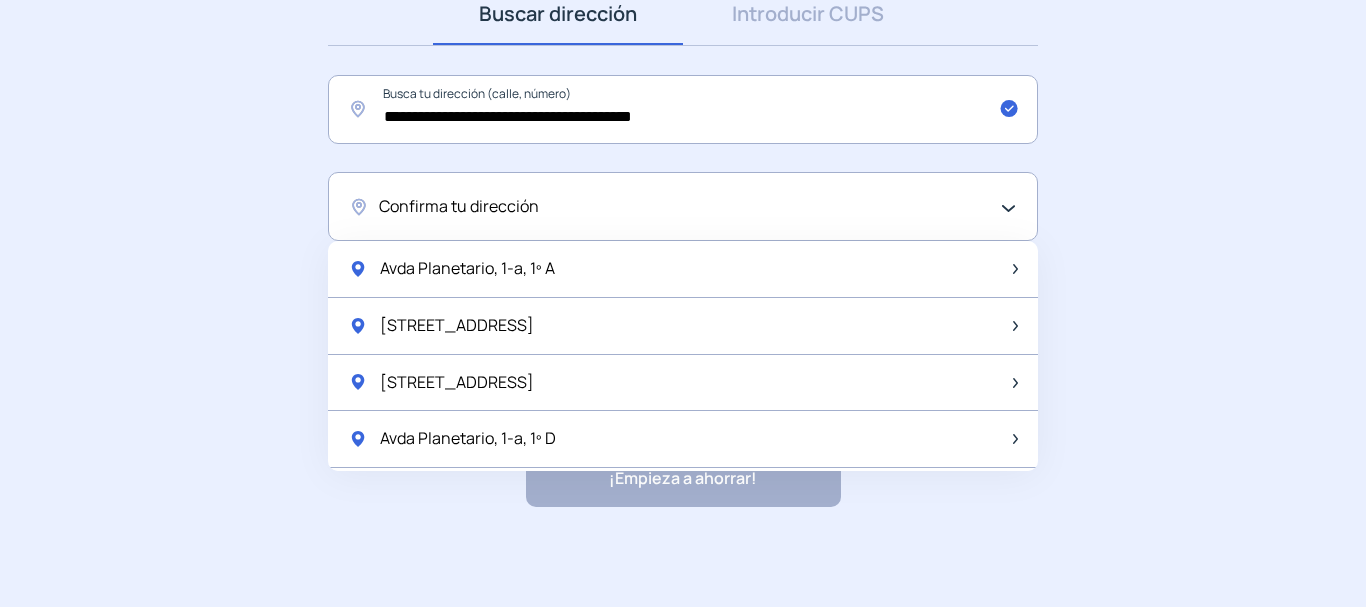 drag, startPoint x: 1039, startPoint y: 251, endPoint x: 1039, endPoint y: 269, distance: 18 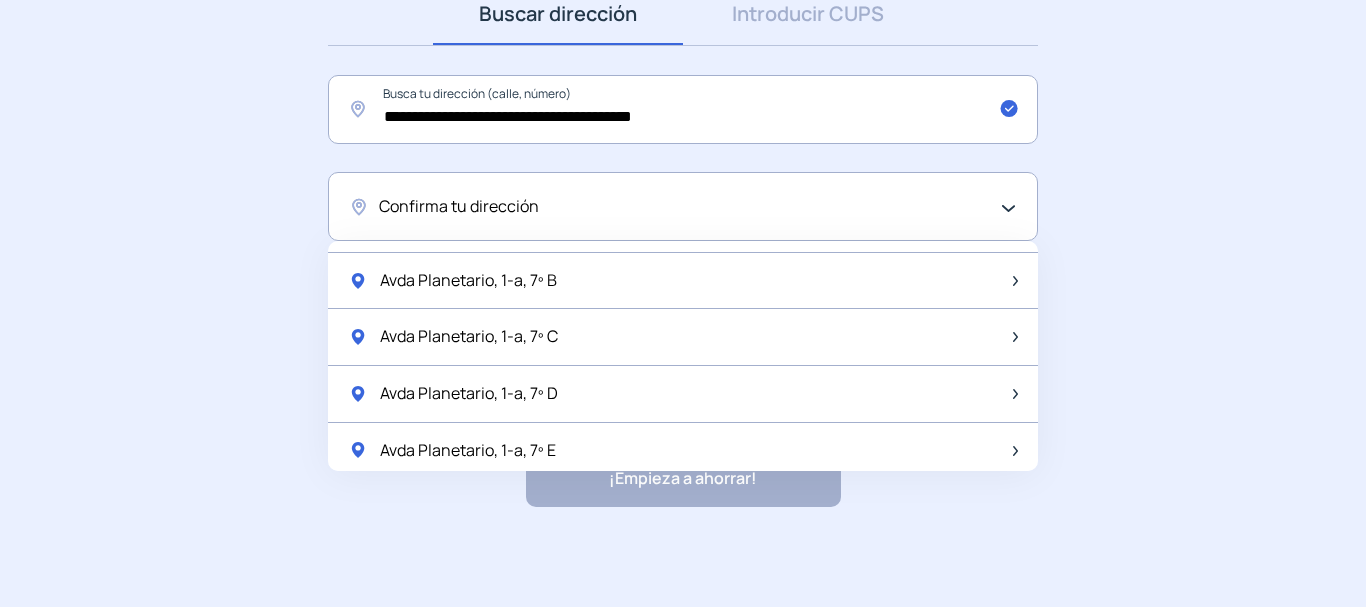 scroll, scrollTop: 2655, scrollLeft: 0, axis: vertical 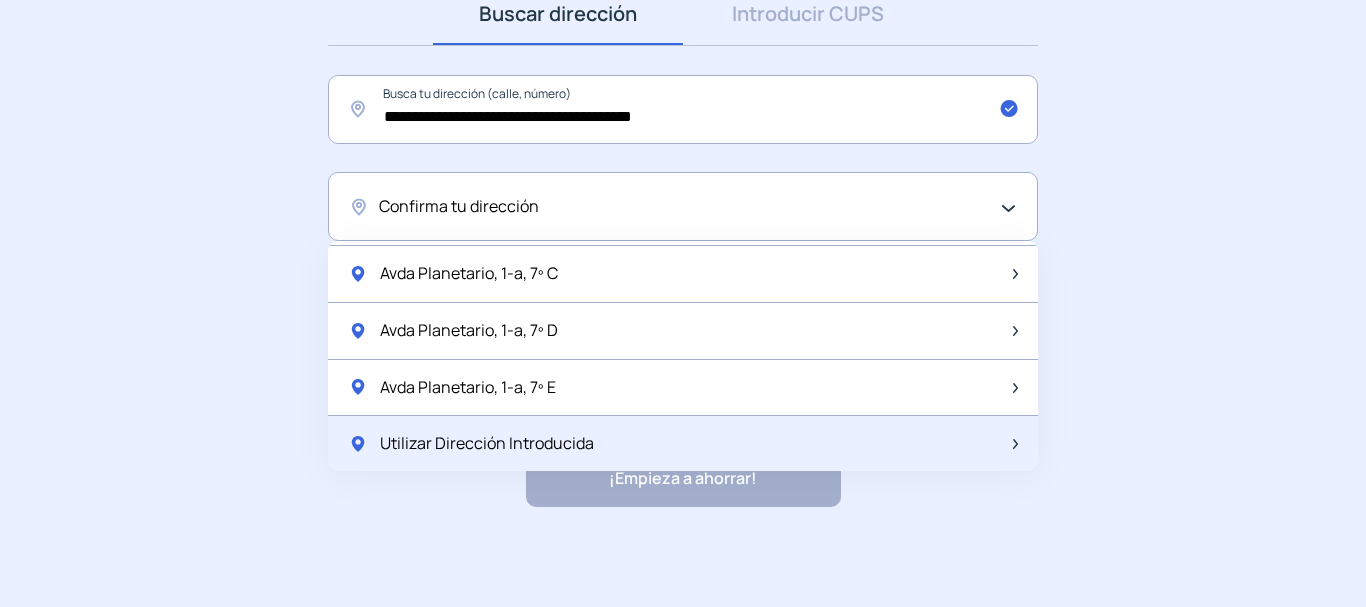 click on "Utilizar Dirección Introducida" 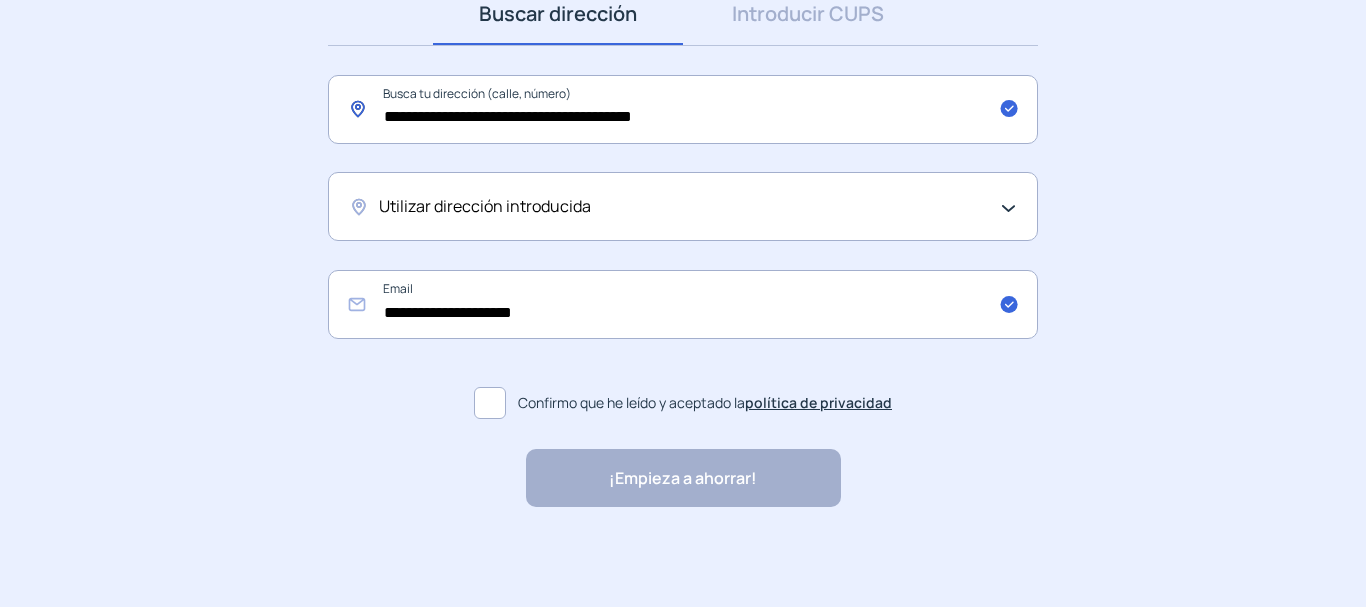 click on "**********" 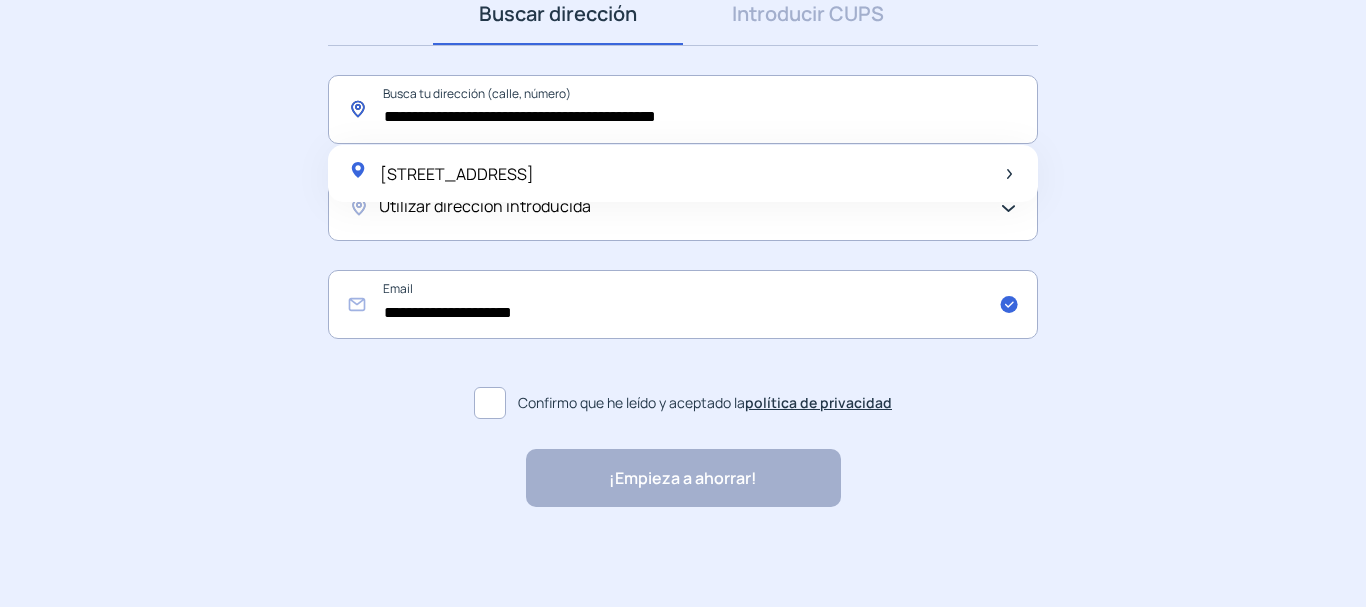 click on "**********" 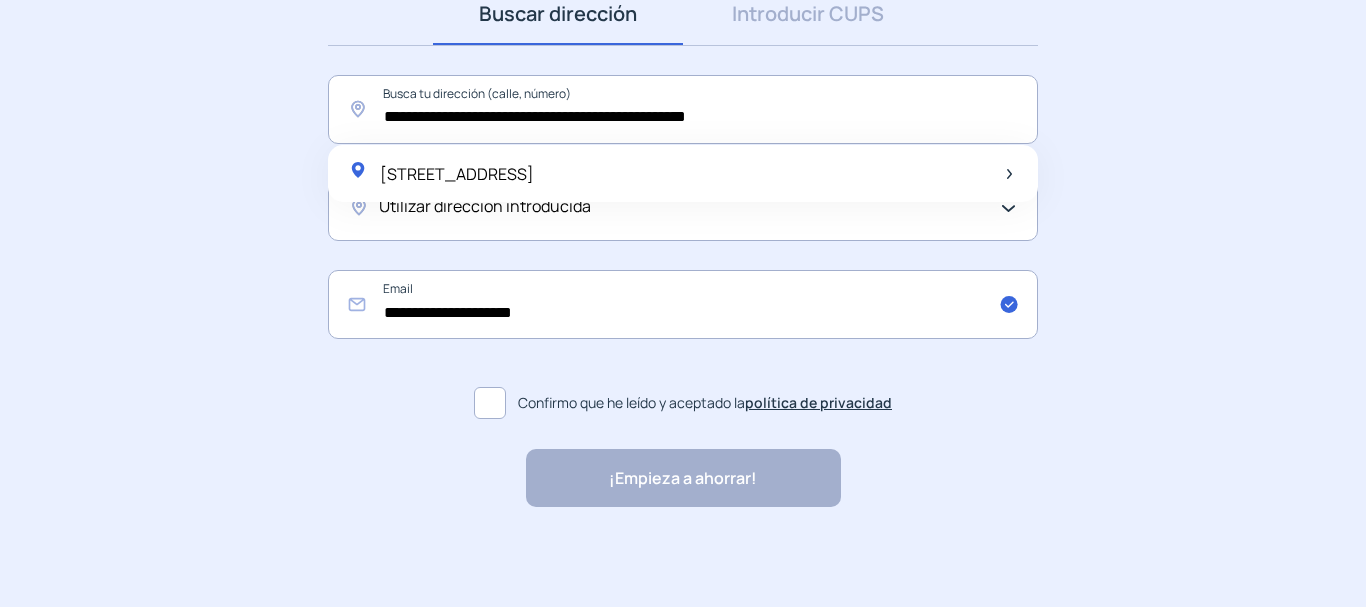 click on "Utilizar dirección introducida" 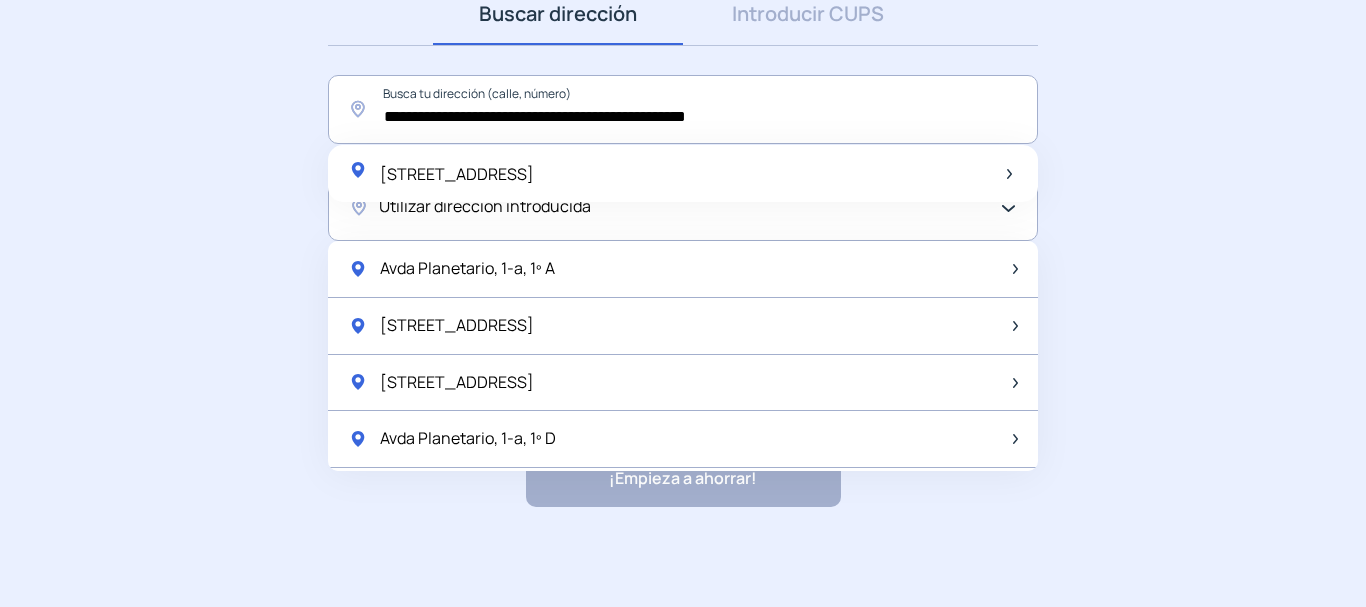 click on "**********" 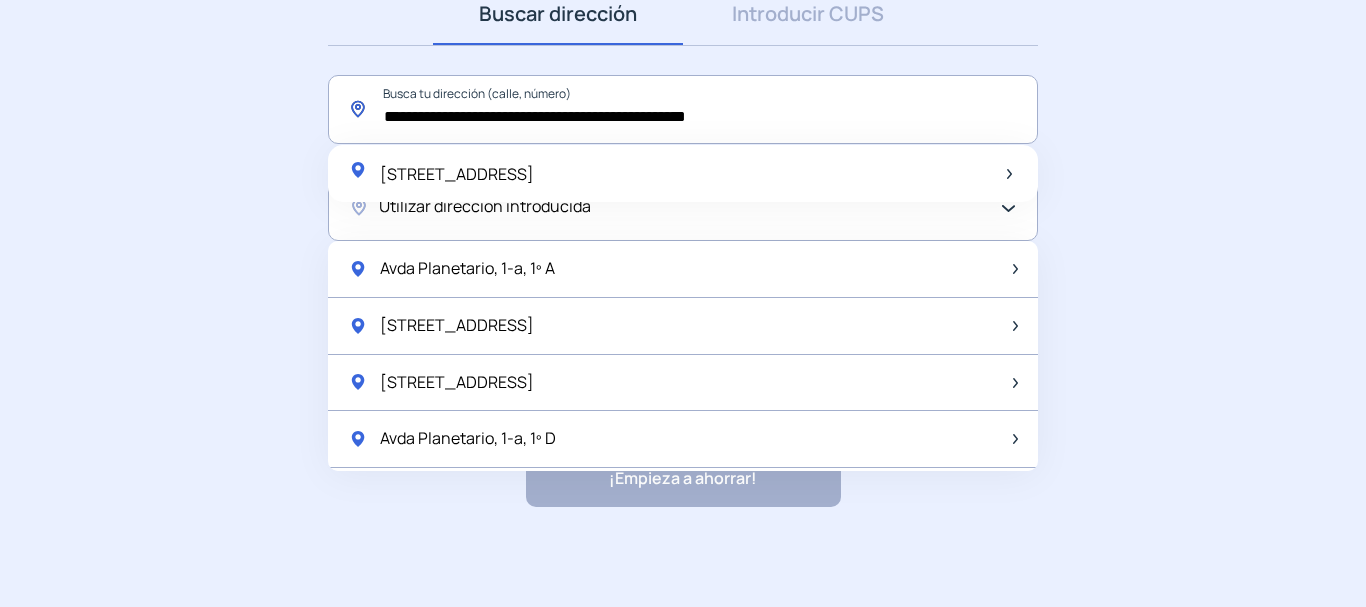 click on "**********" 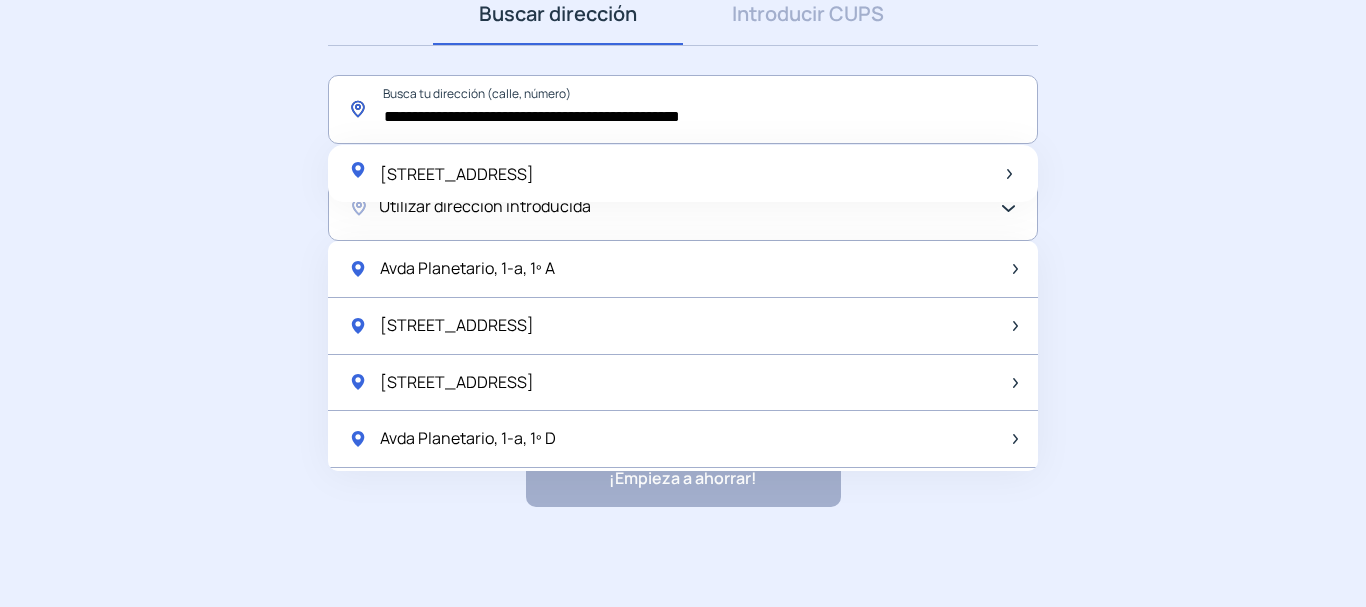 click on "**********" 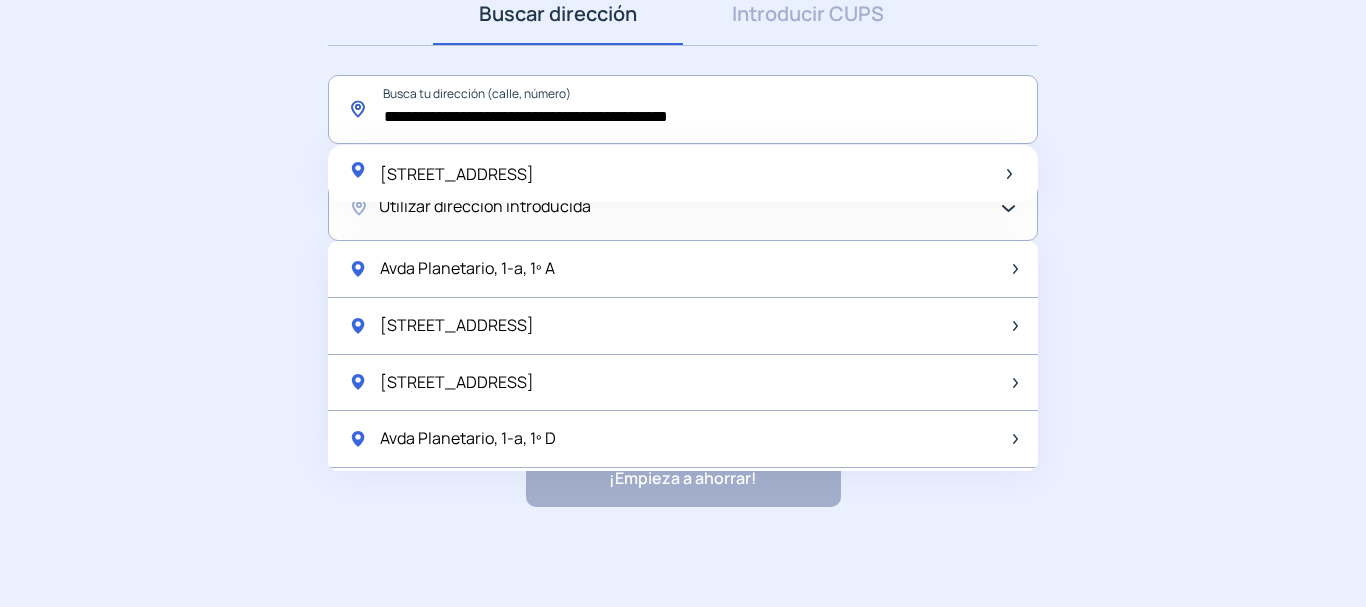 click on "**********" 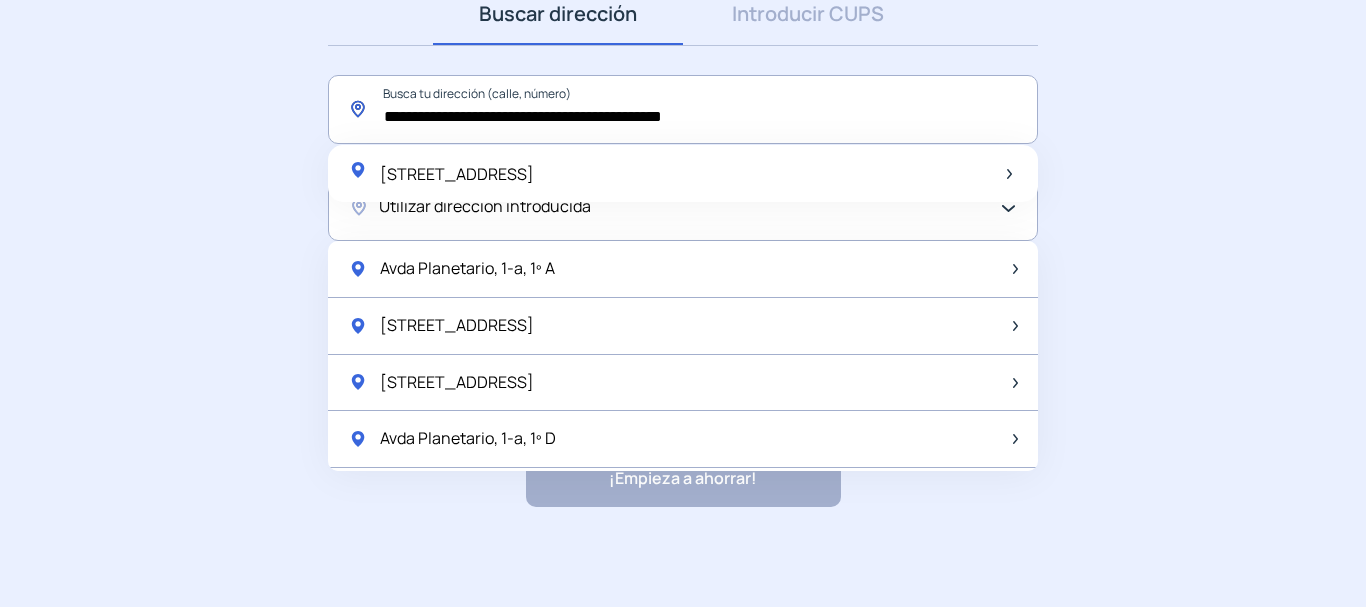 click on "**********" 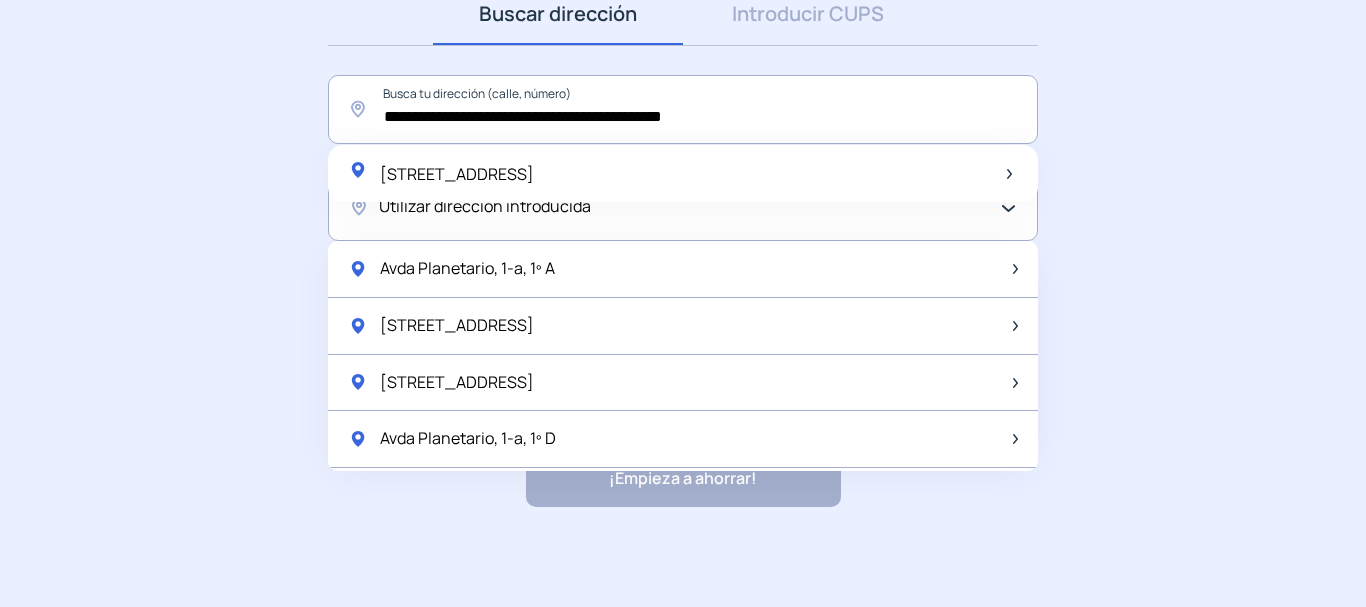 click on "**********" 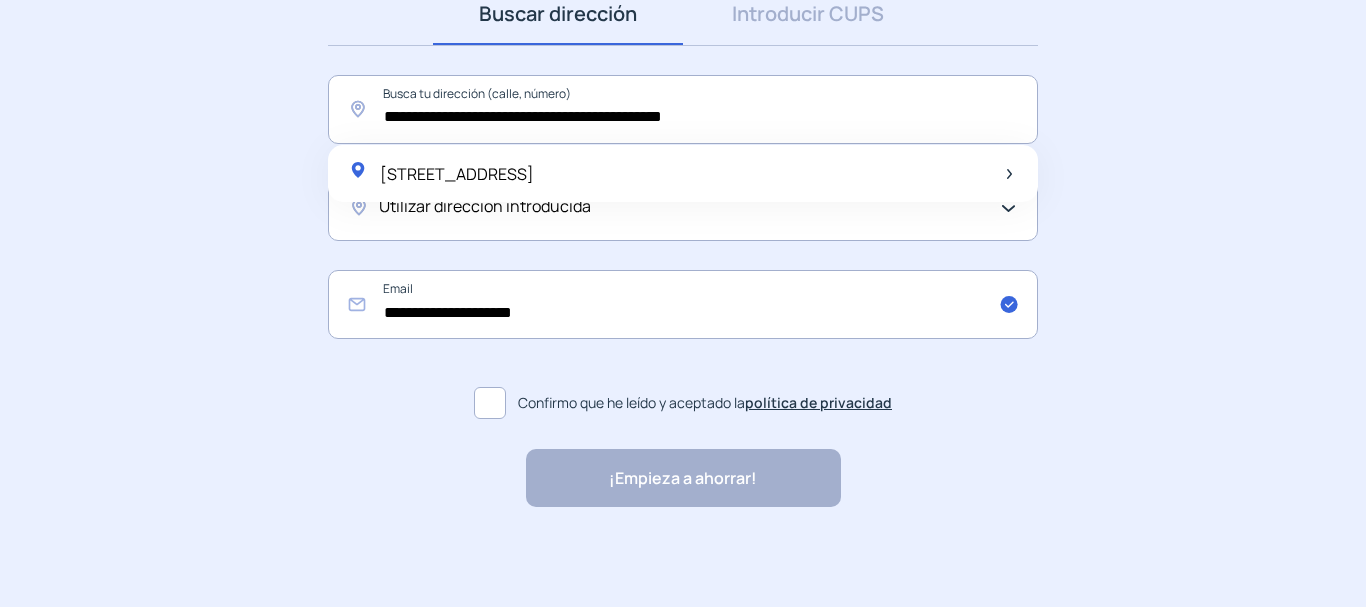 click 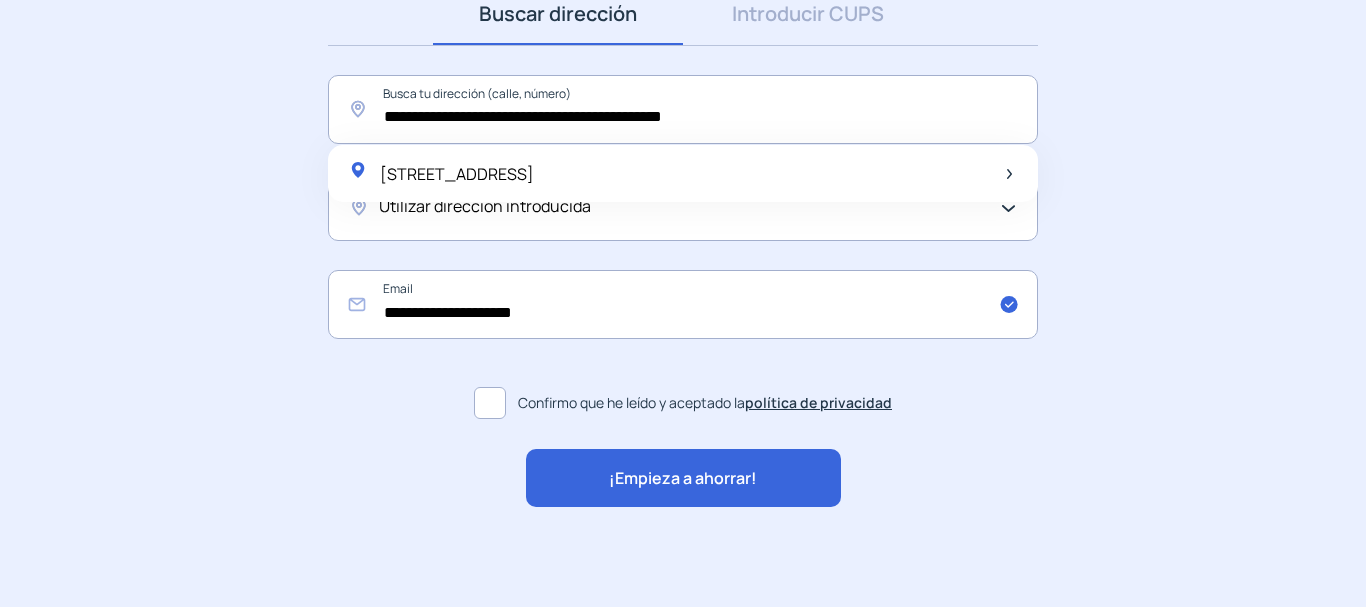 click on "¡Empieza a ahorrar!" 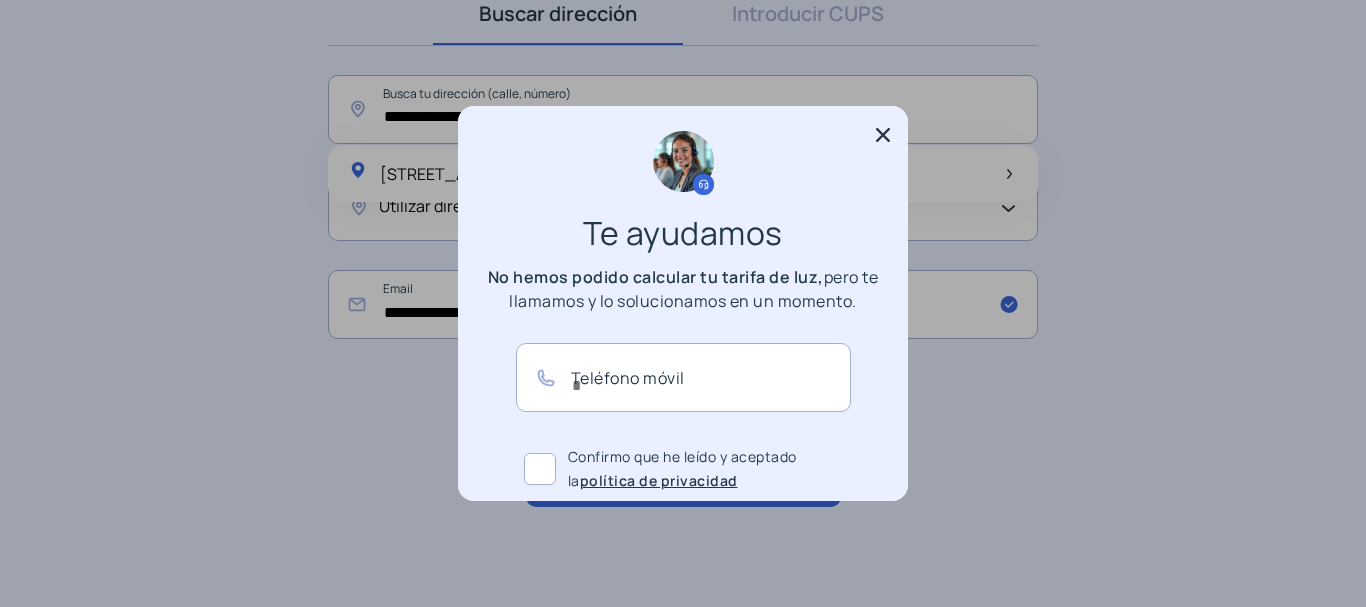 scroll, scrollTop: 0, scrollLeft: 0, axis: both 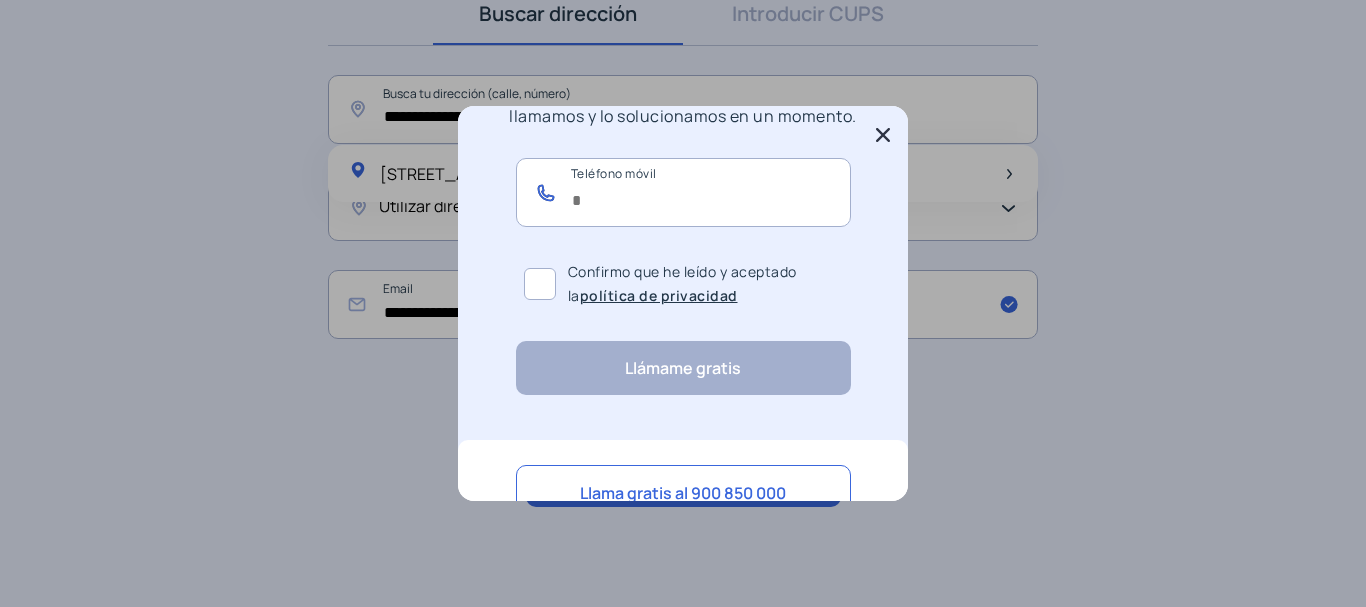 click at bounding box center (683, 192) 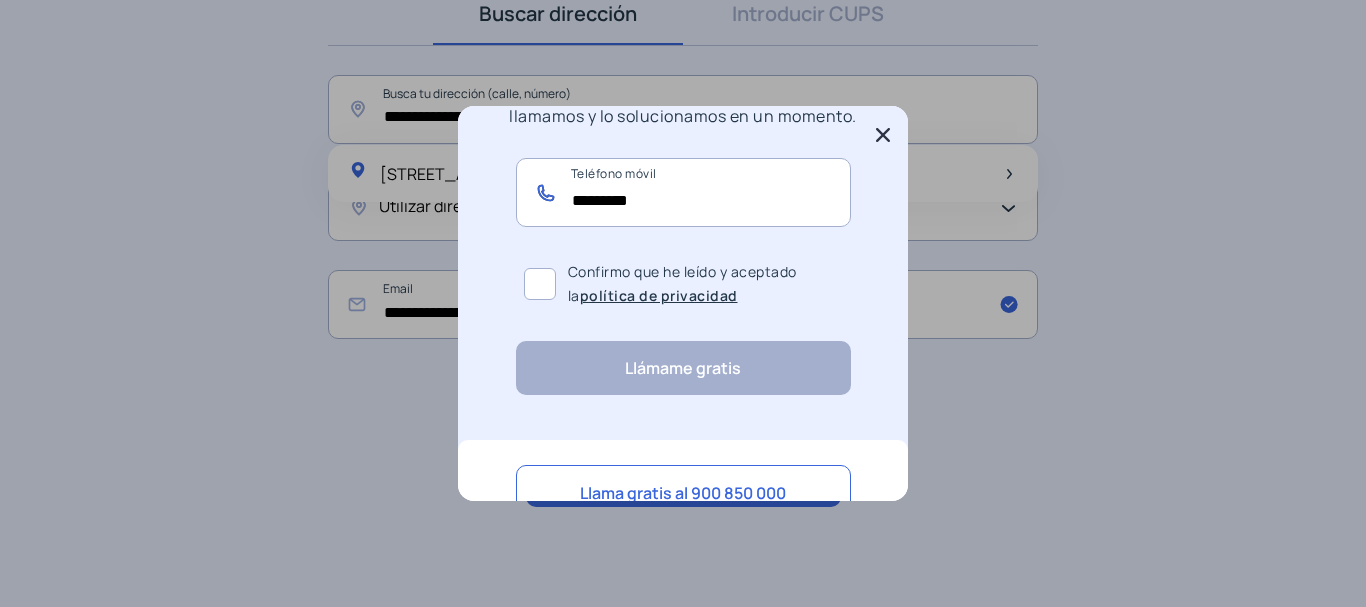 type on "*********" 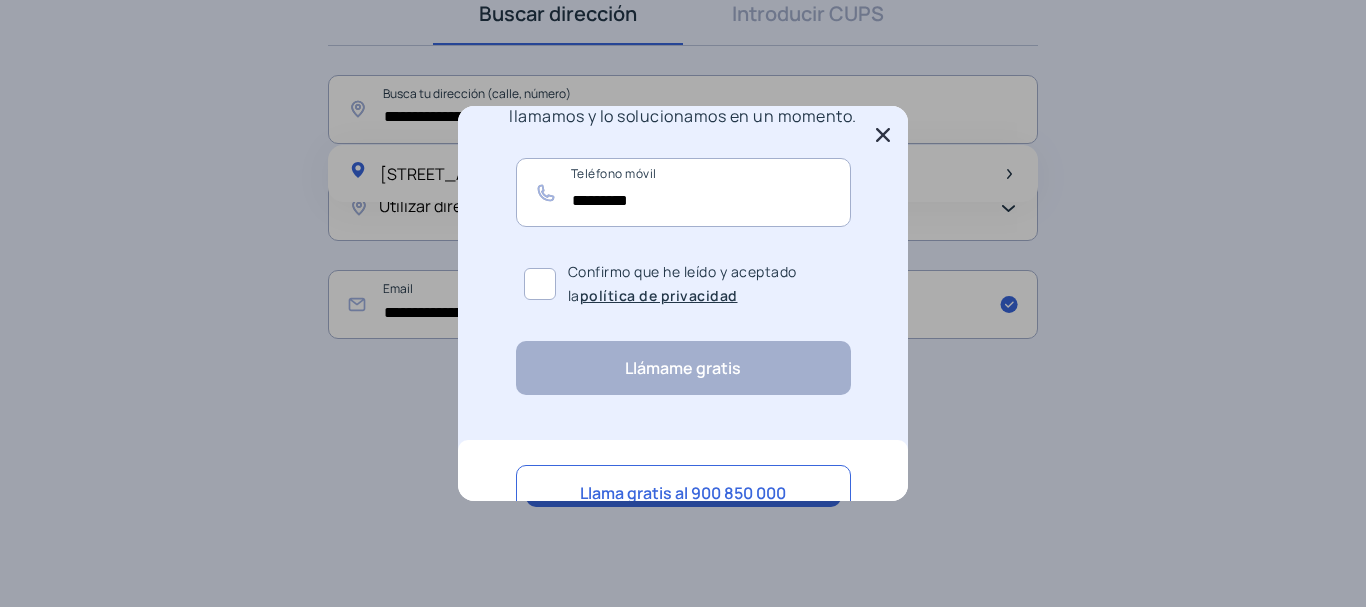 drag, startPoint x: 526, startPoint y: 291, endPoint x: 560, endPoint y: 299, distance: 34.928497 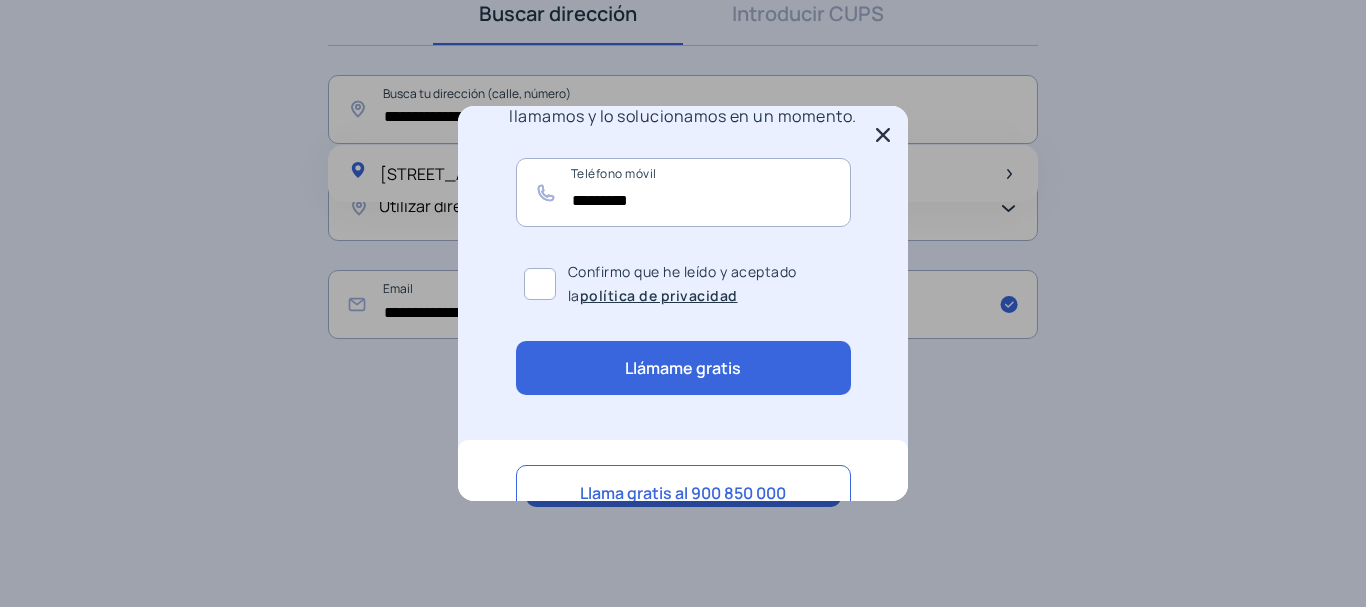 click on "Llámame gratis" at bounding box center [683, 368] 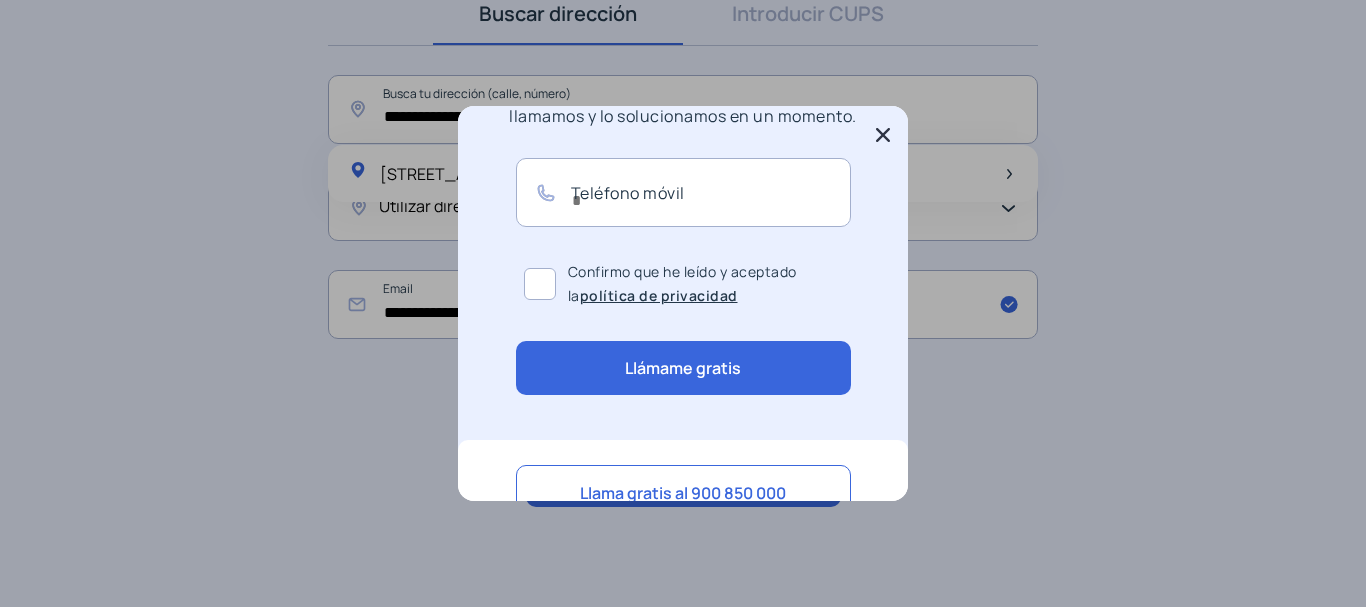 scroll, scrollTop: 75, scrollLeft: 0, axis: vertical 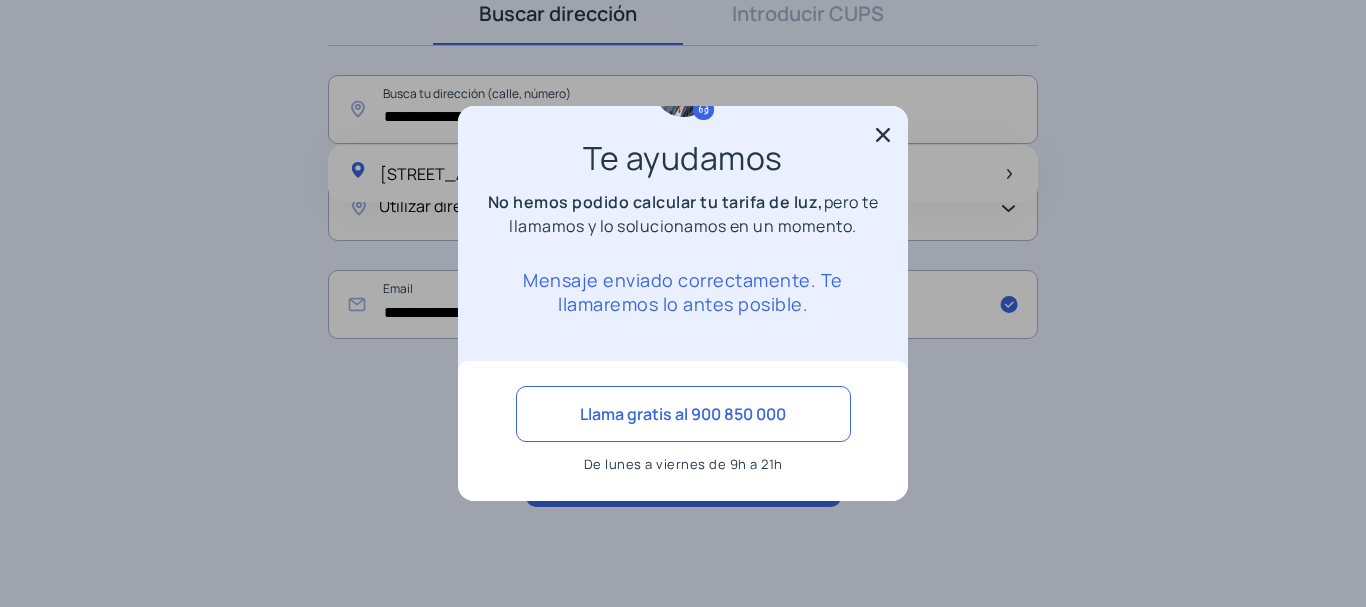 click 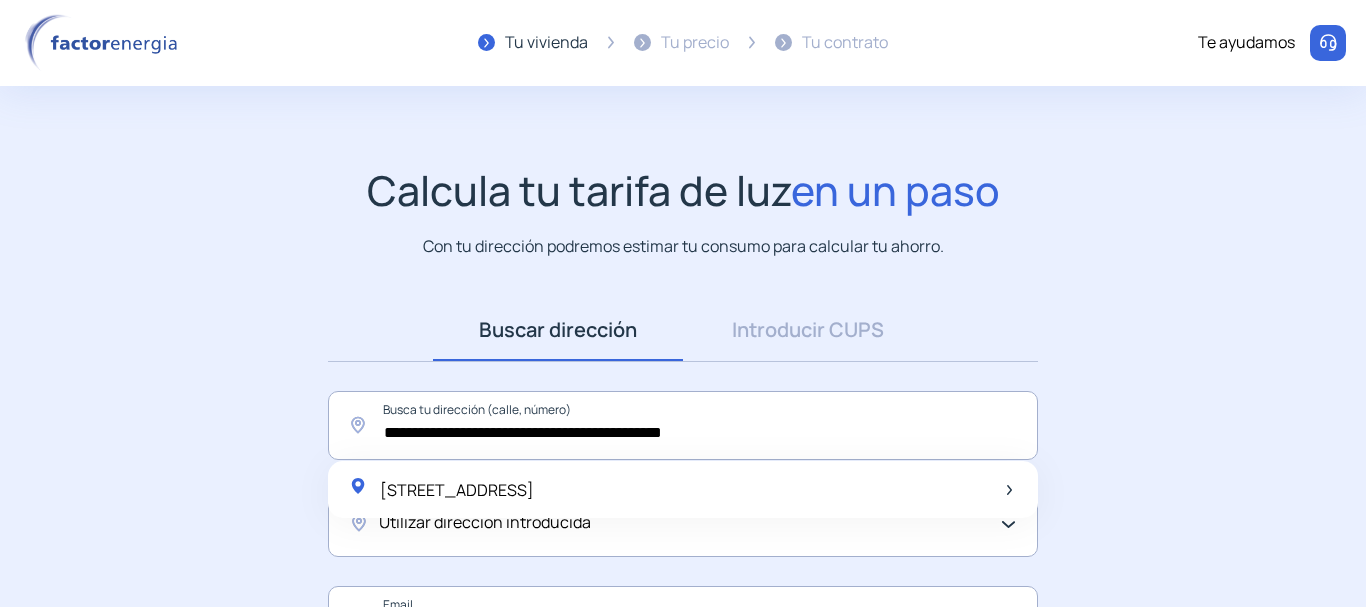 scroll, scrollTop: 316, scrollLeft: 0, axis: vertical 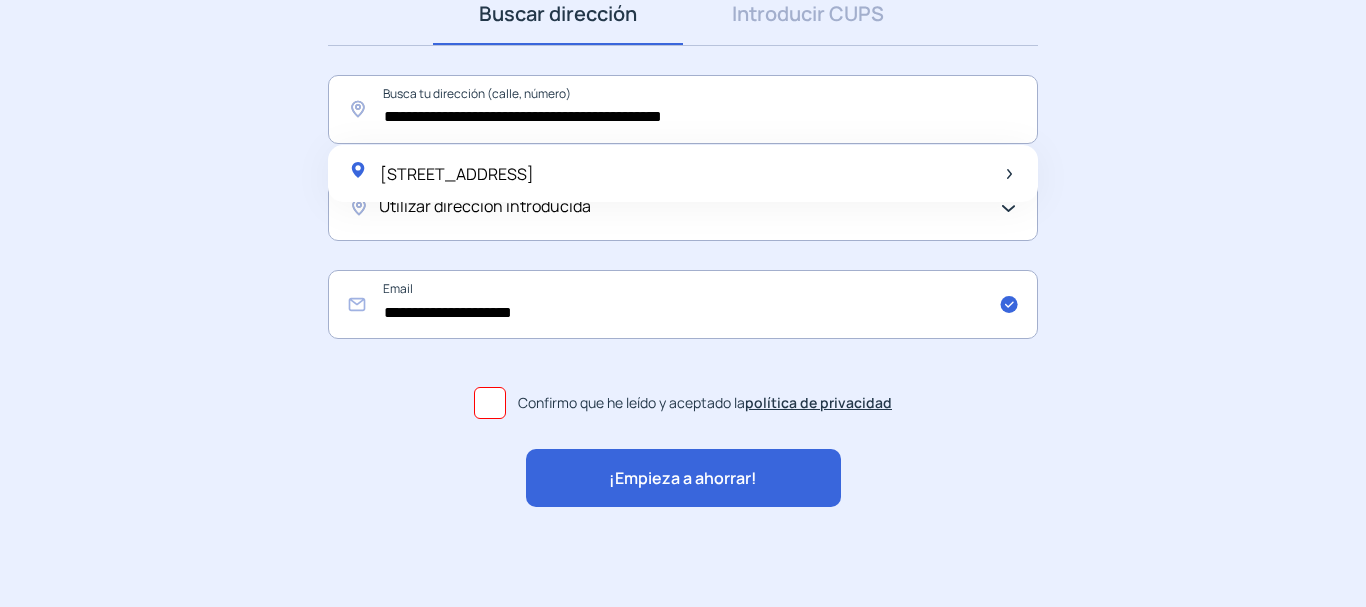 click on "**********" 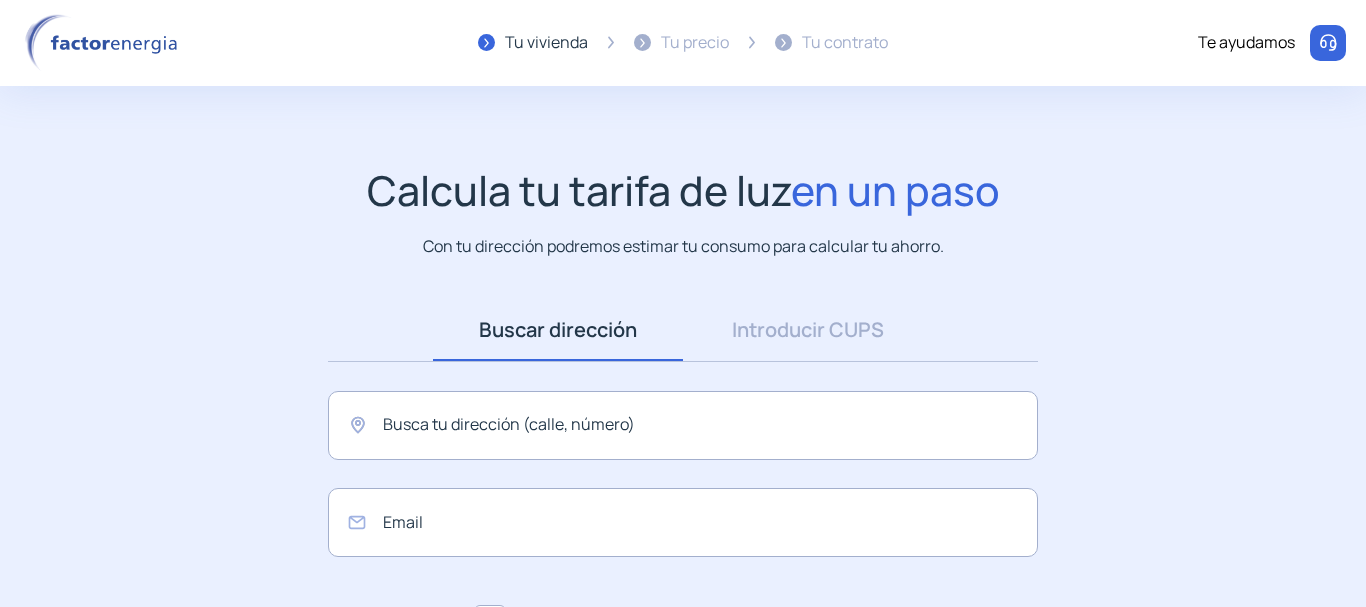 scroll, scrollTop: 0, scrollLeft: 0, axis: both 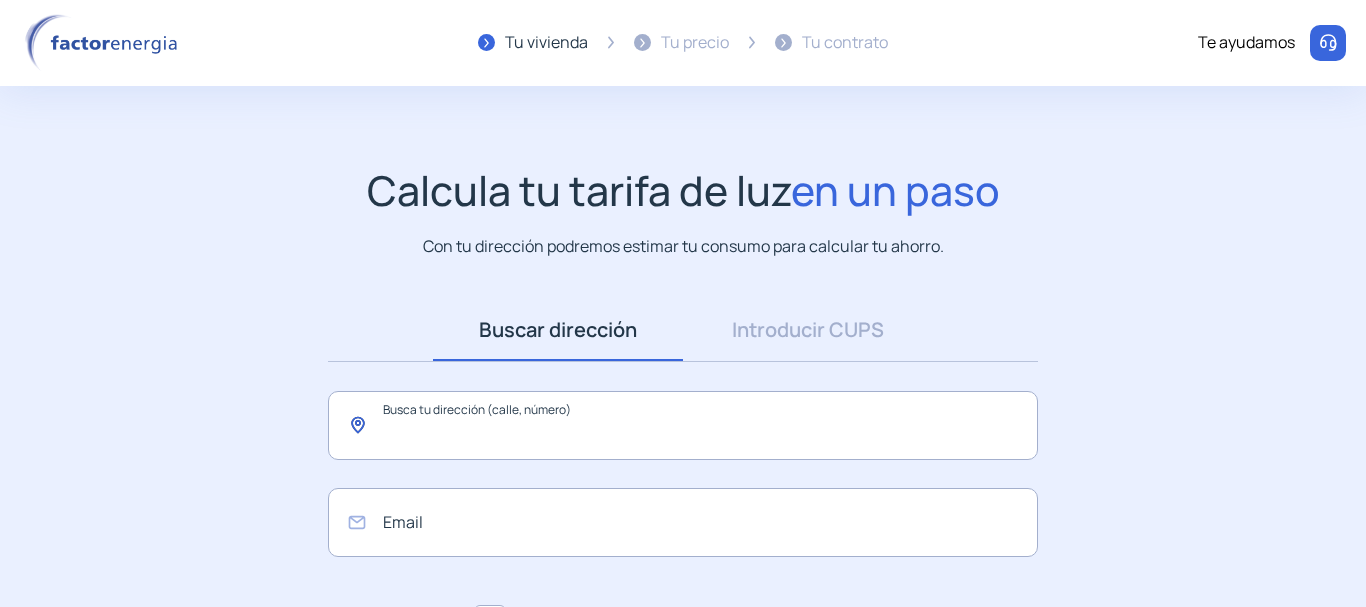 click 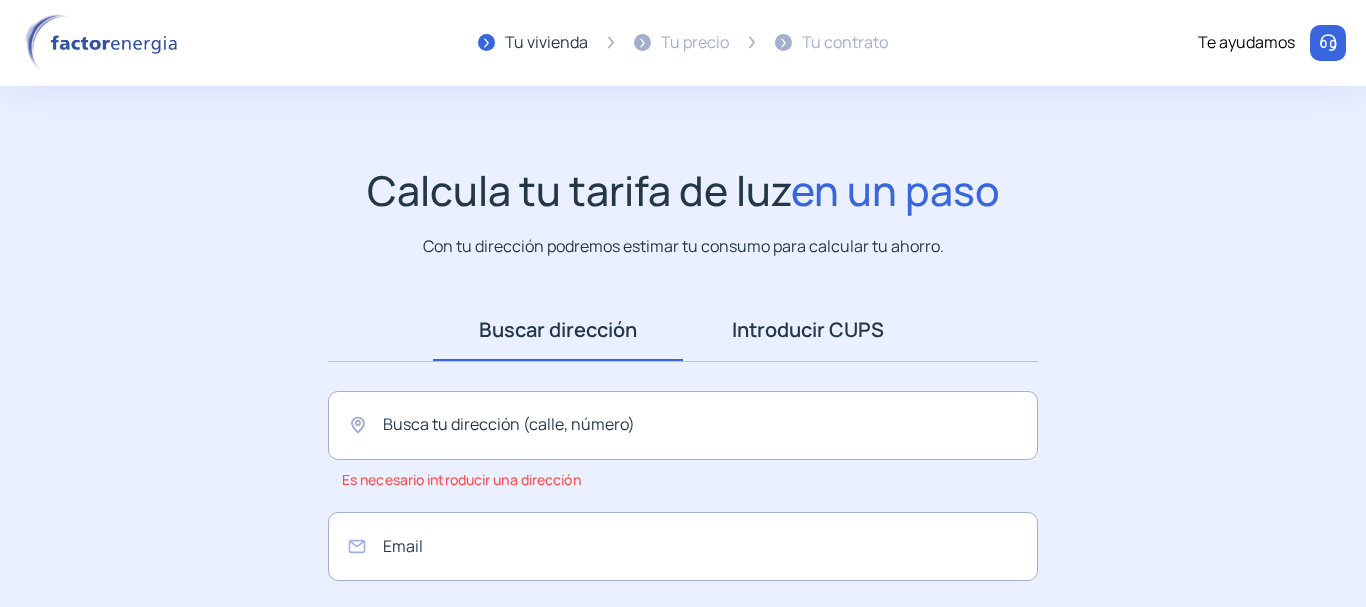 click on "Introducir CUPS" at bounding box center [808, 330] 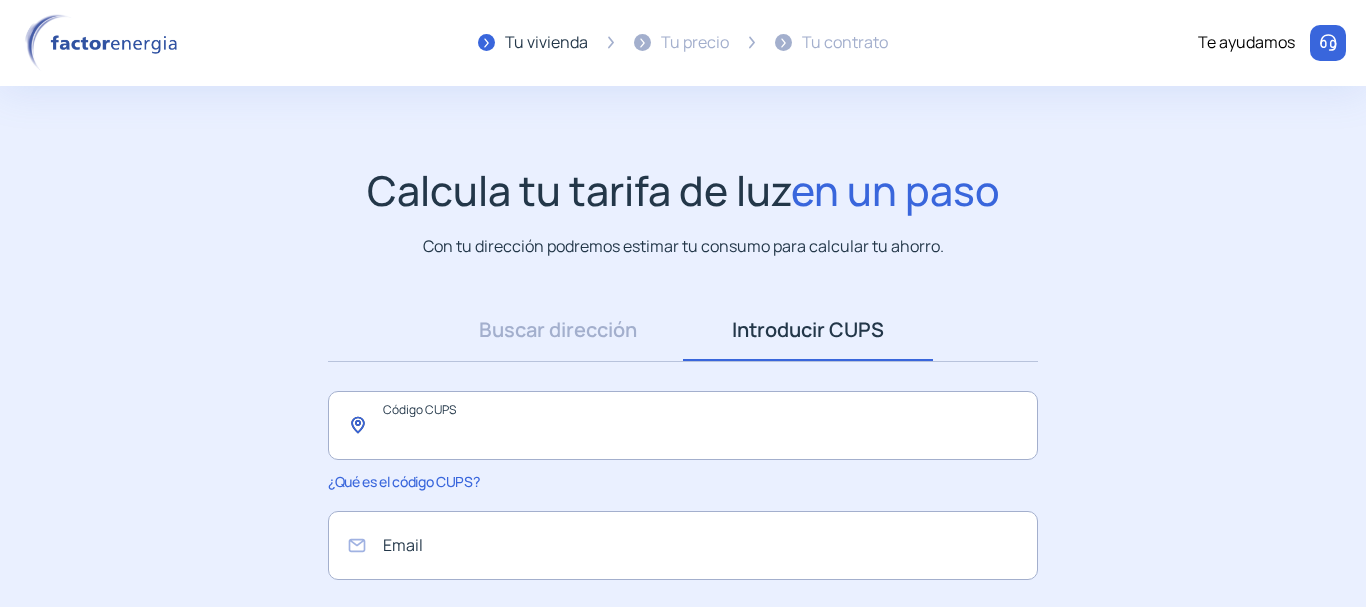 click 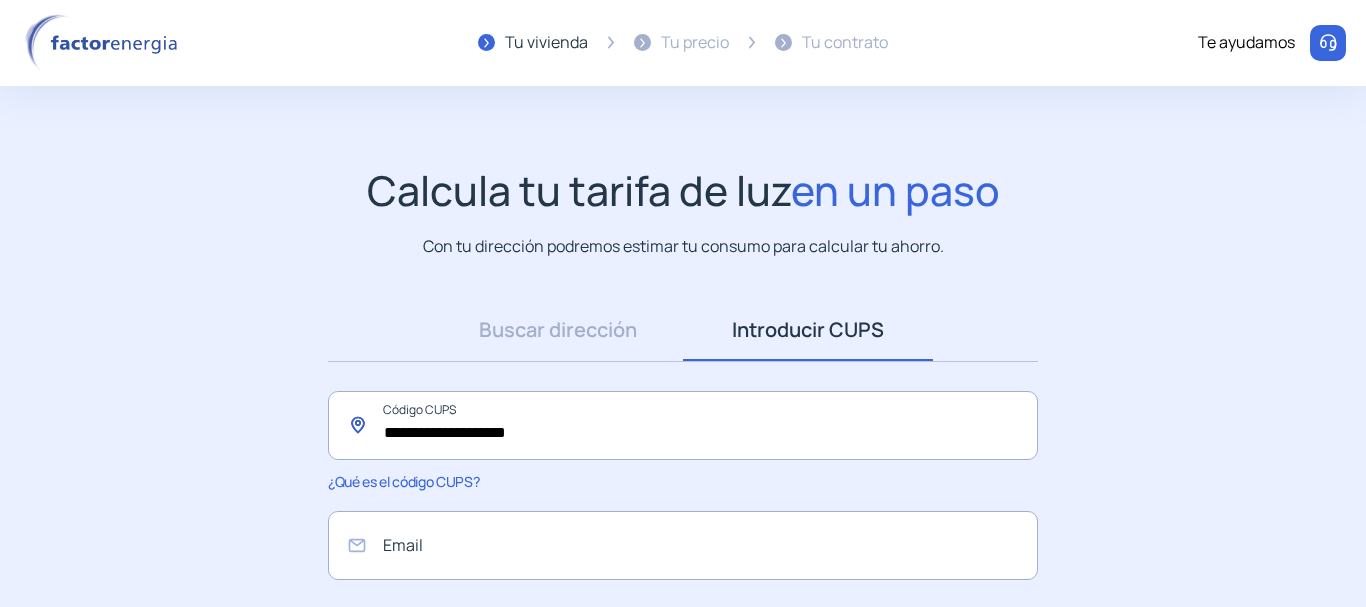 type on "**********" 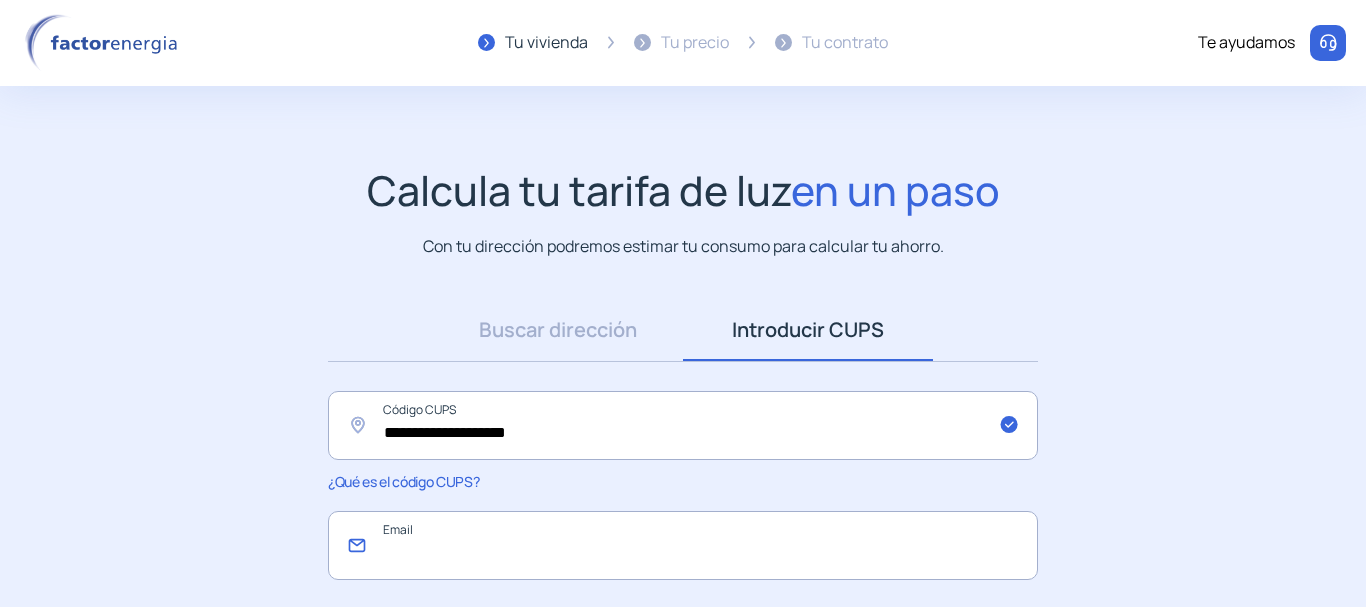 click 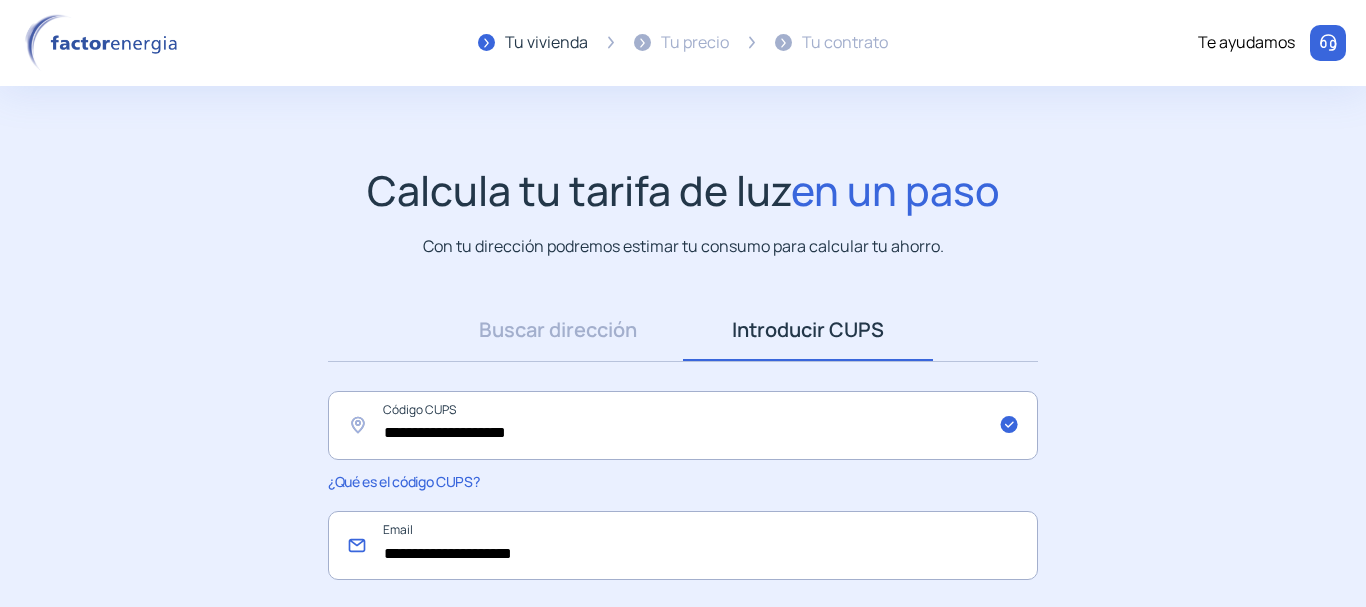 type on "**********" 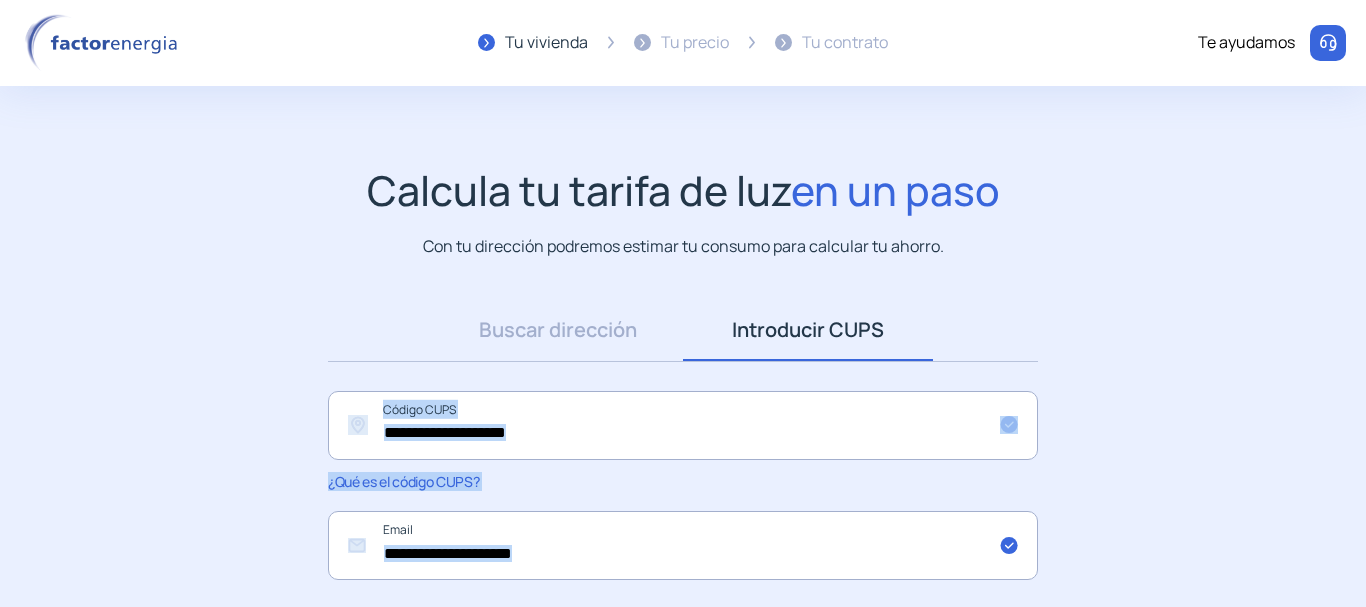 scroll, scrollTop: 66, scrollLeft: 0, axis: vertical 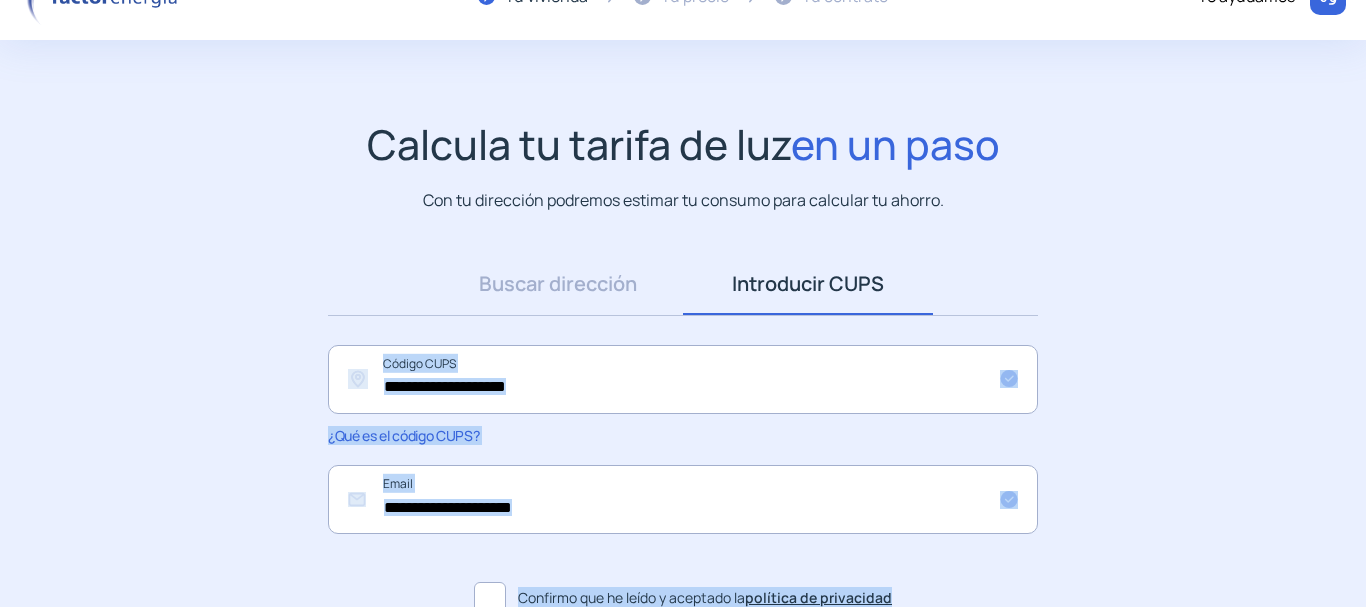 drag, startPoint x: 1365, startPoint y: 350, endPoint x: 1365, endPoint y: 616, distance: 266 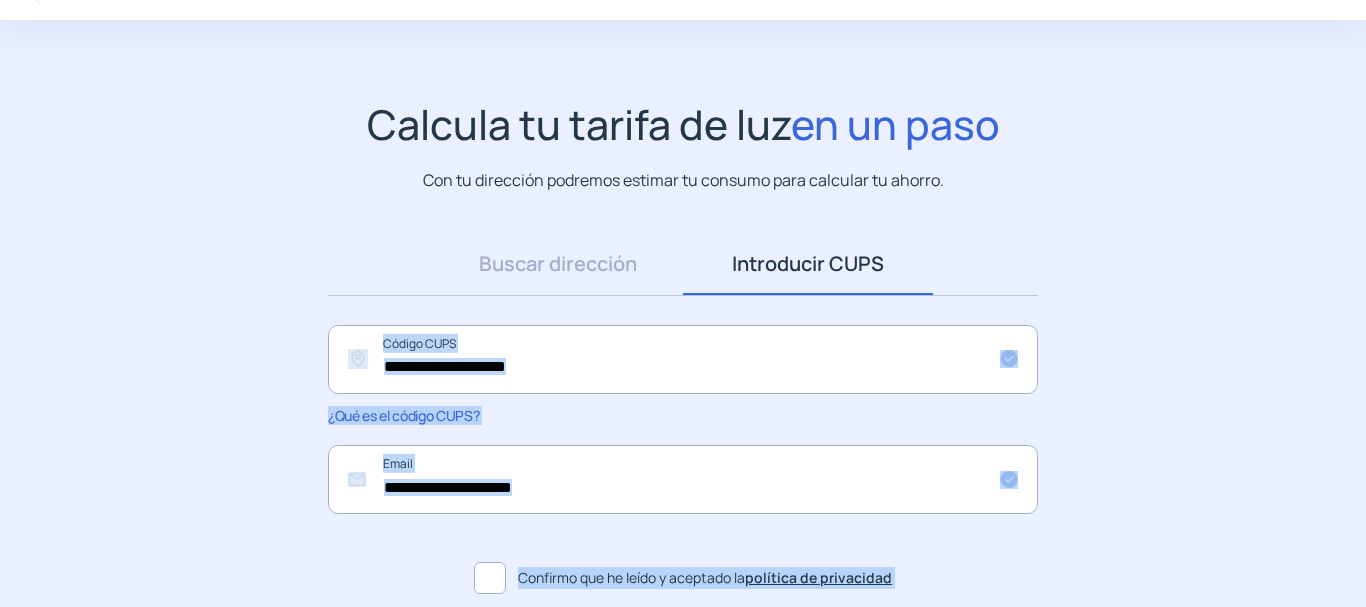 click 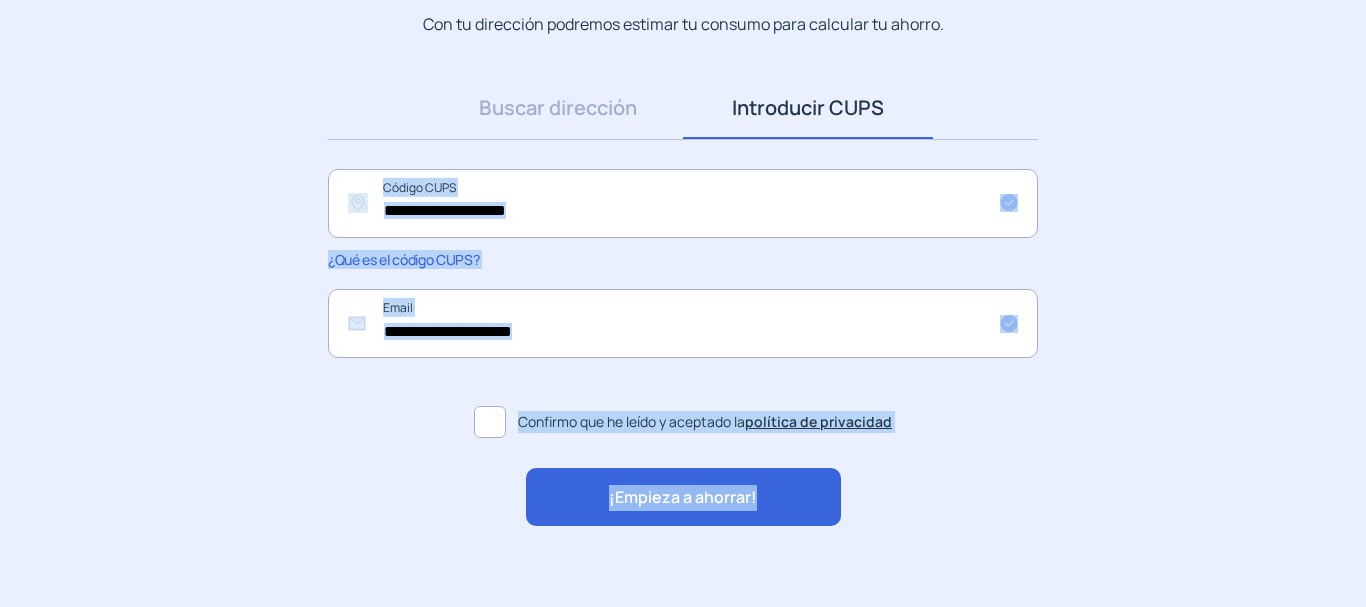 scroll, scrollTop: 226, scrollLeft: 0, axis: vertical 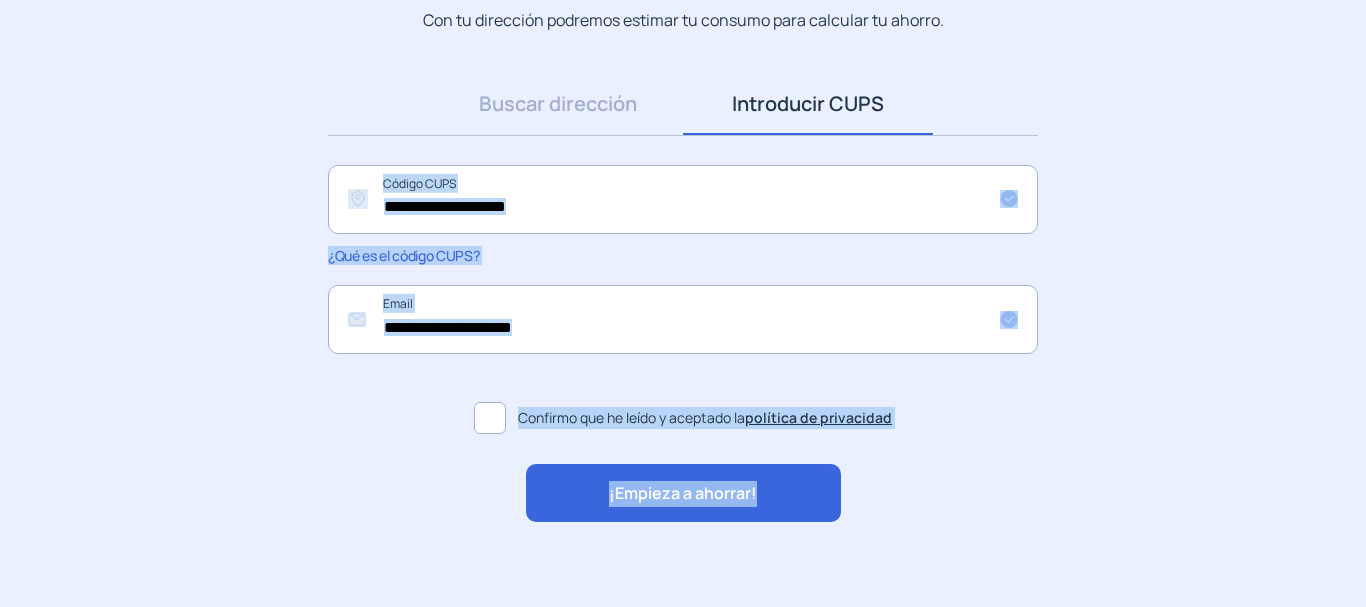 click on "¡Empieza a ahorrar!" 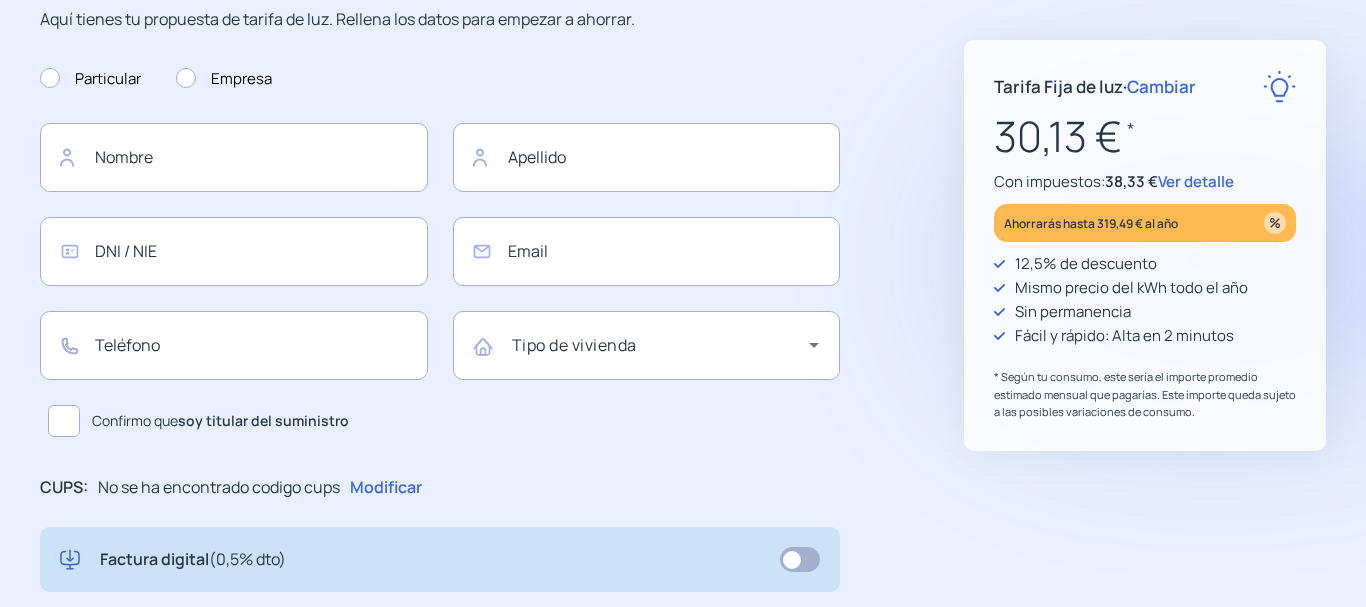 type on "**********" 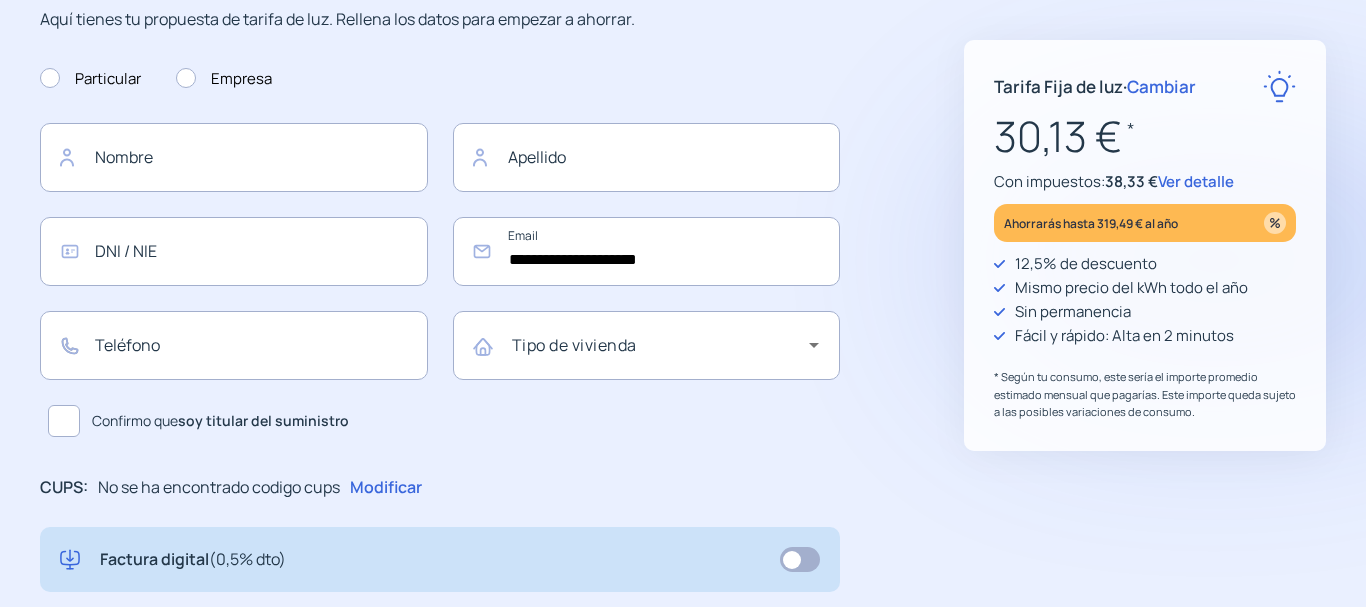 scroll, scrollTop: 0, scrollLeft: 0, axis: both 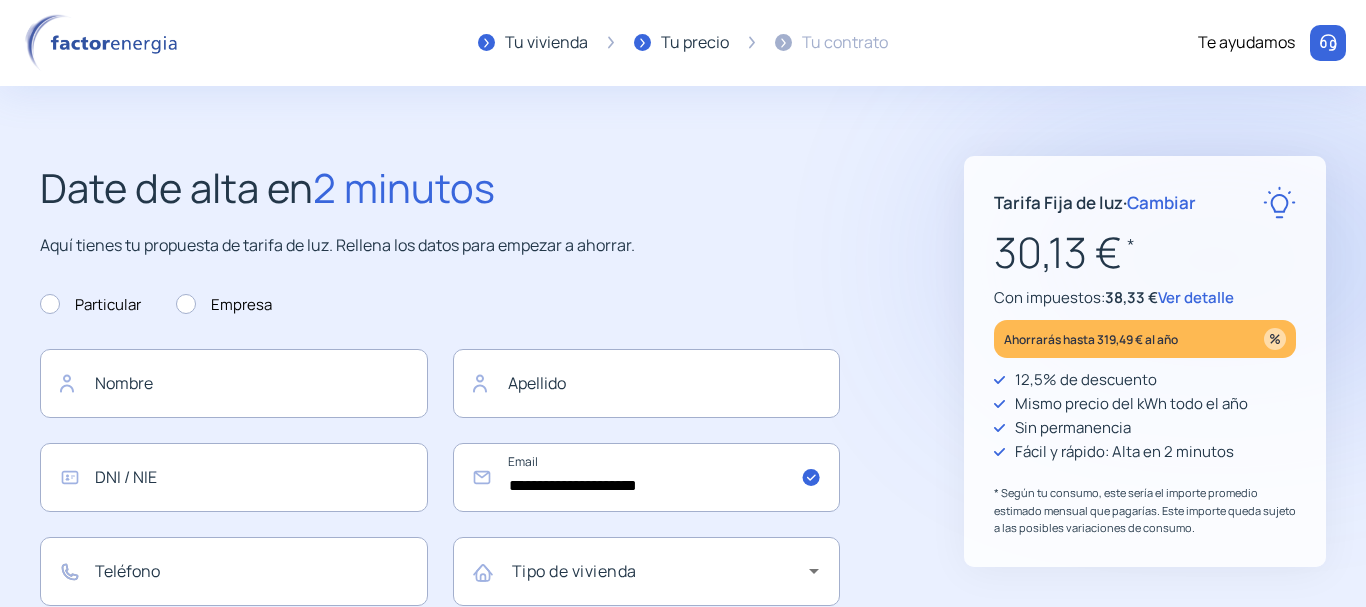 drag, startPoint x: 1365, startPoint y: 166, endPoint x: 1365, endPoint y: 225, distance: 59 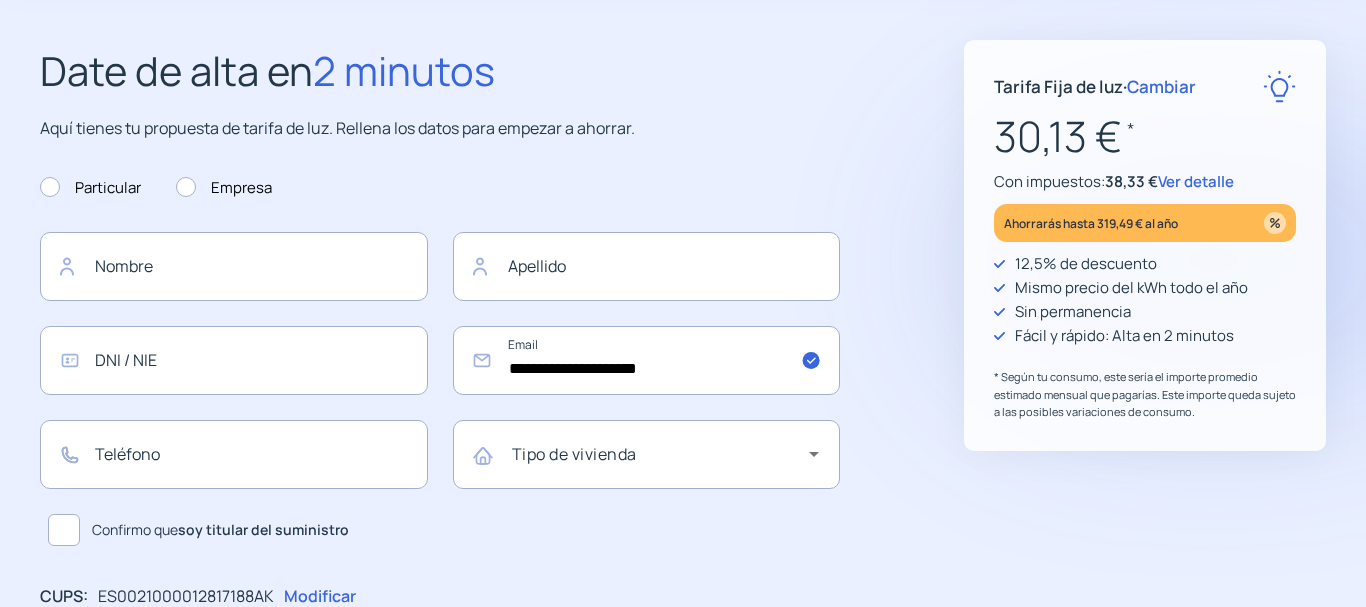 scroll, scrollTop: 120, scrollLeft: 0, axis: vertical 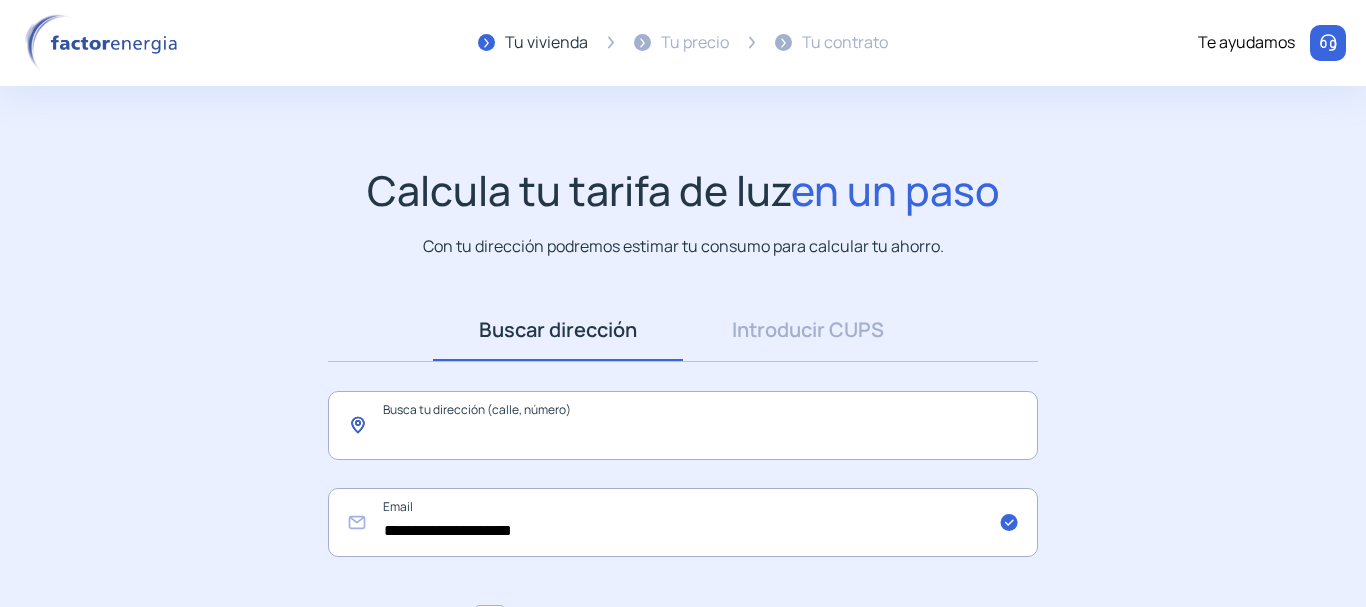 click 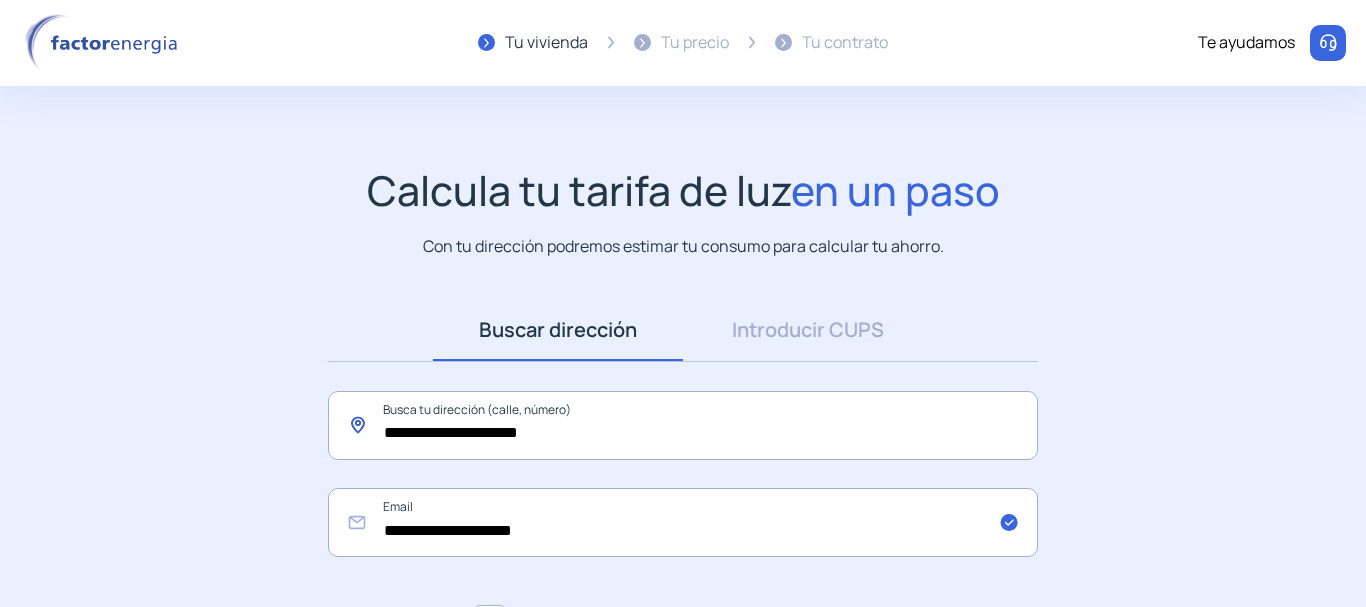 click on "**********" 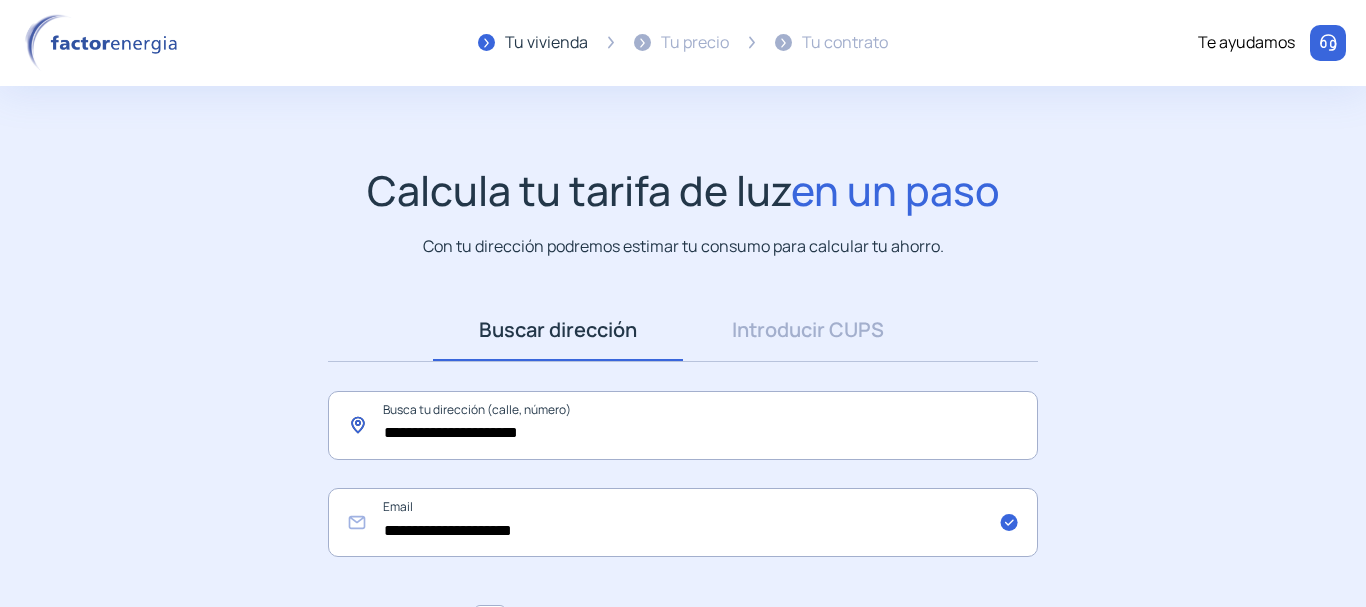 type on "**********" 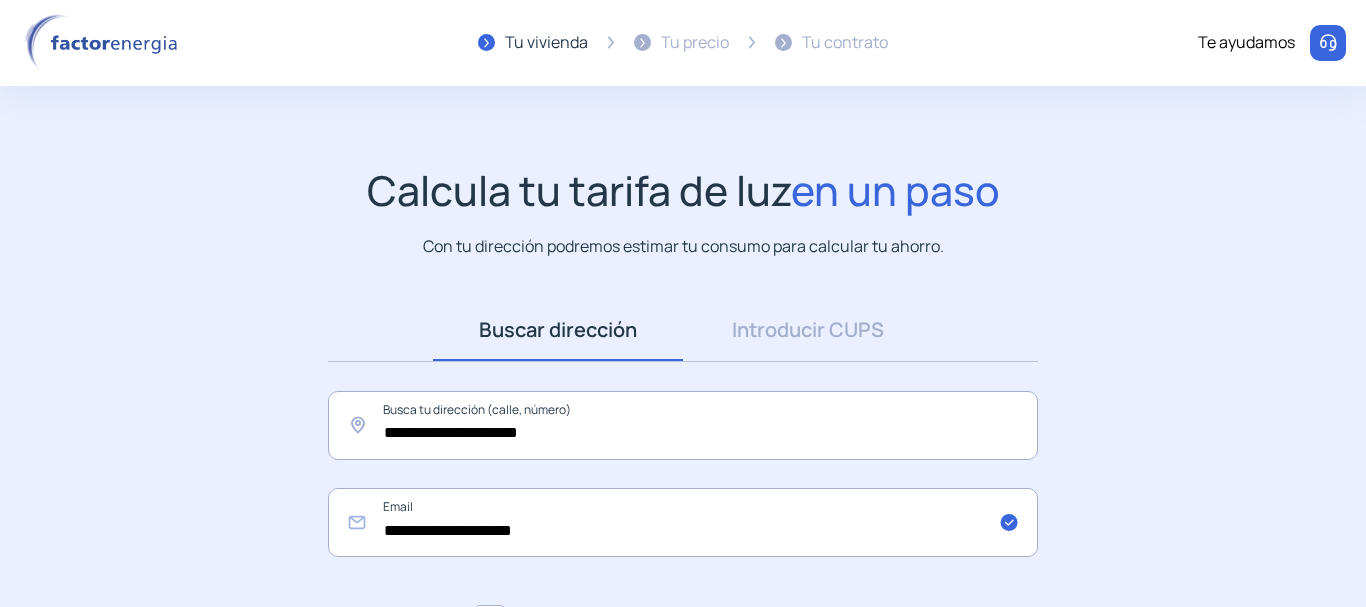 click on "**********" 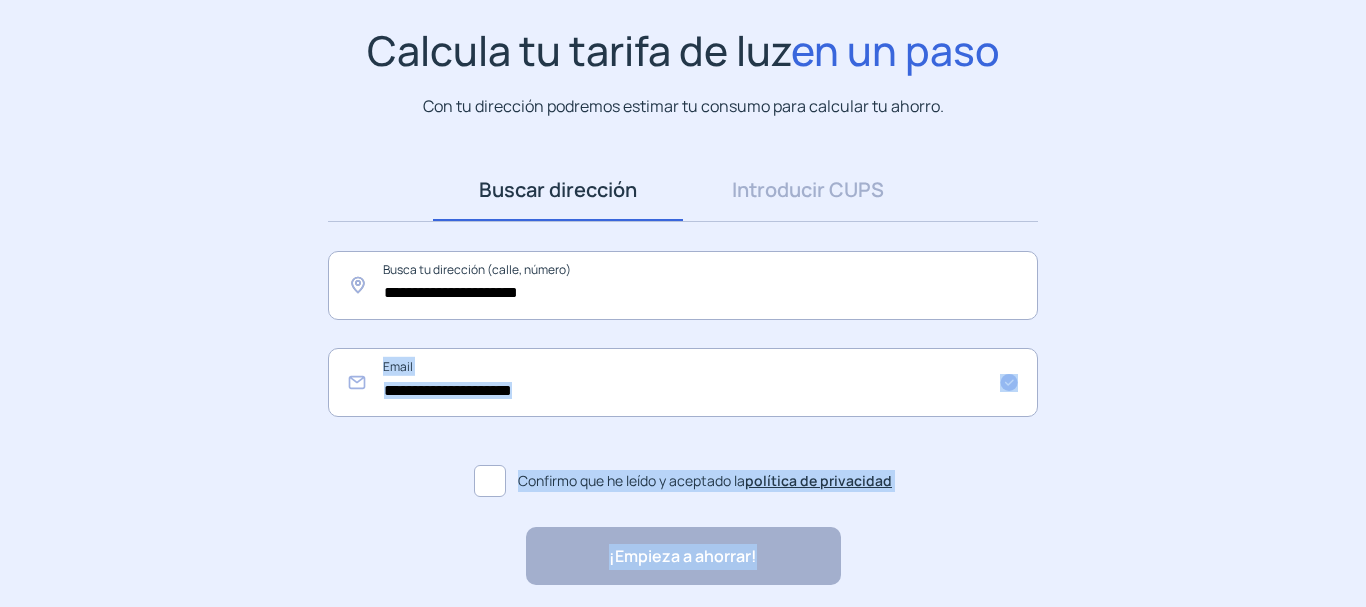 scroll, scrollTop: 218, scrollLeft: 0, axis: vertical 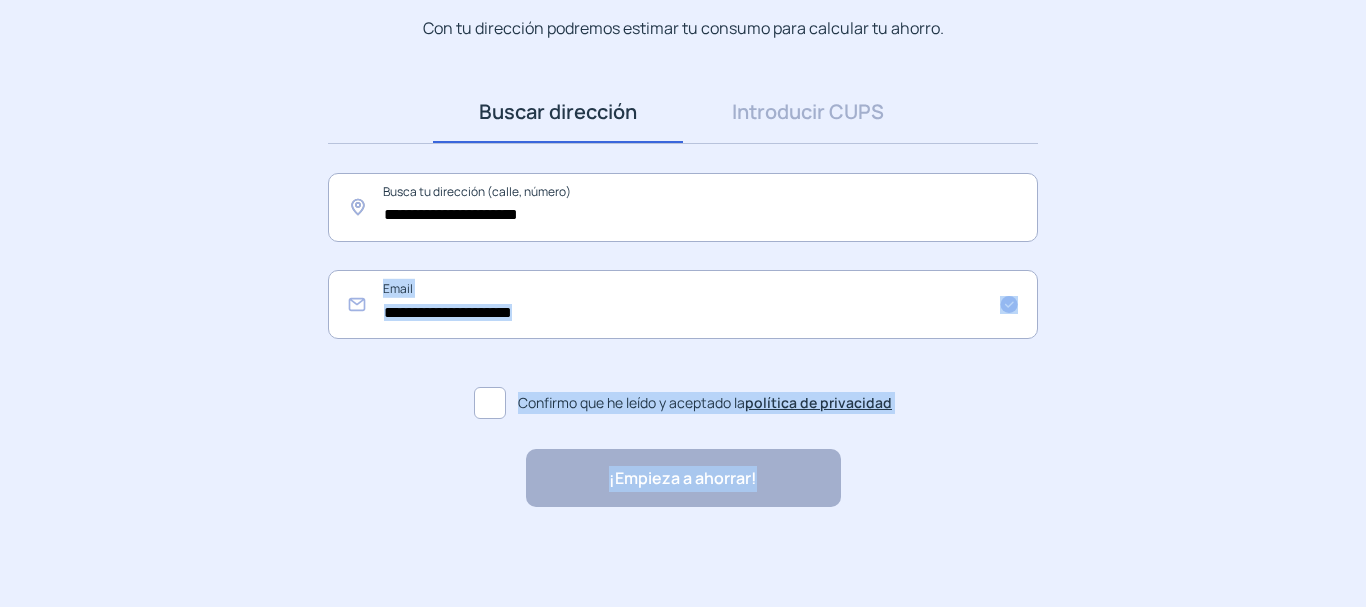 drag, startPoint x: 1365, startPoint y: 521, endPoint x: 1365, endPoint y: 646, distance: 125 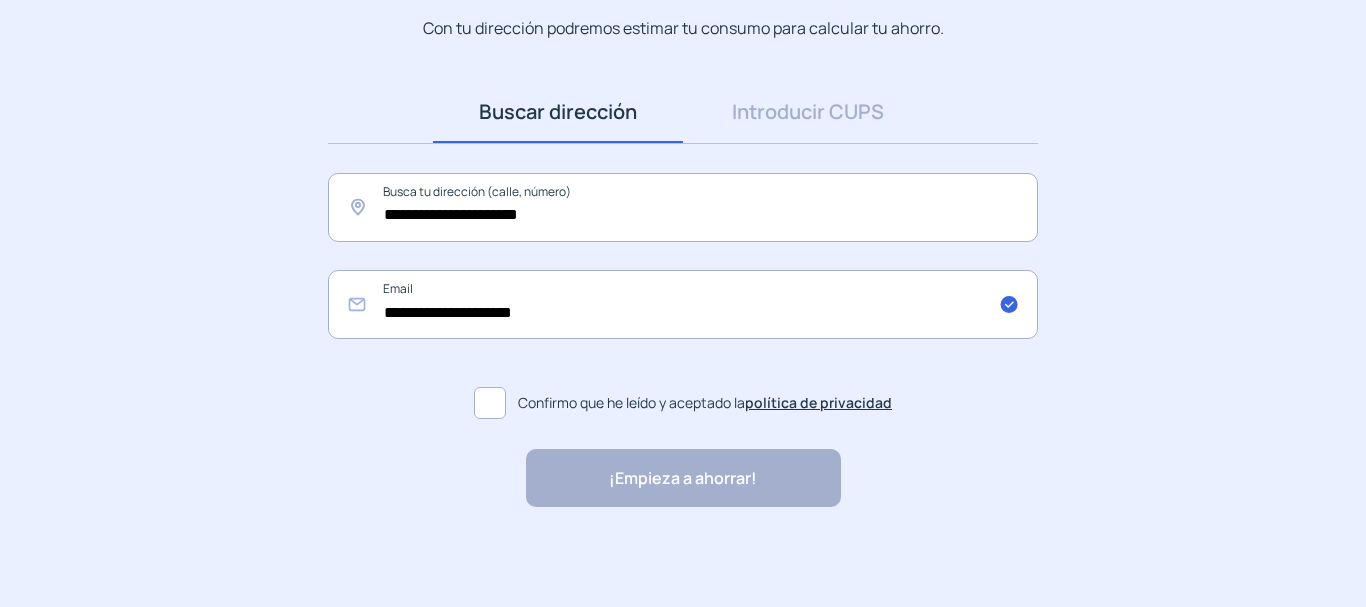click on ""Rapidez y buen trato al cliente"" 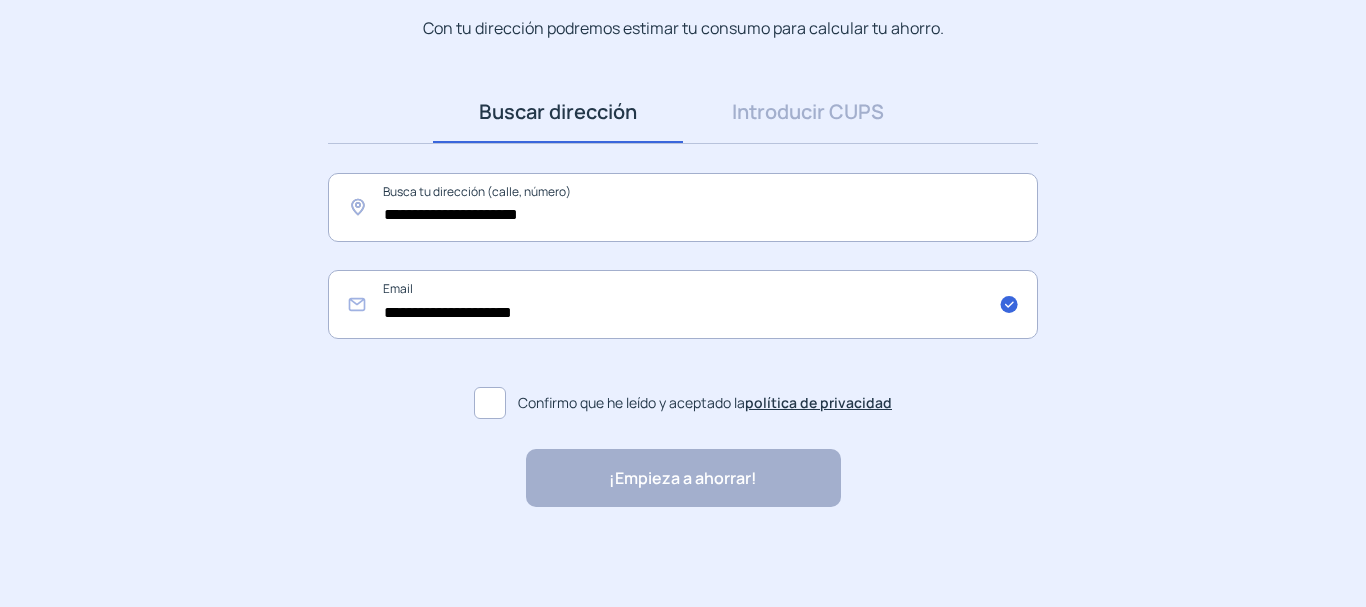 click 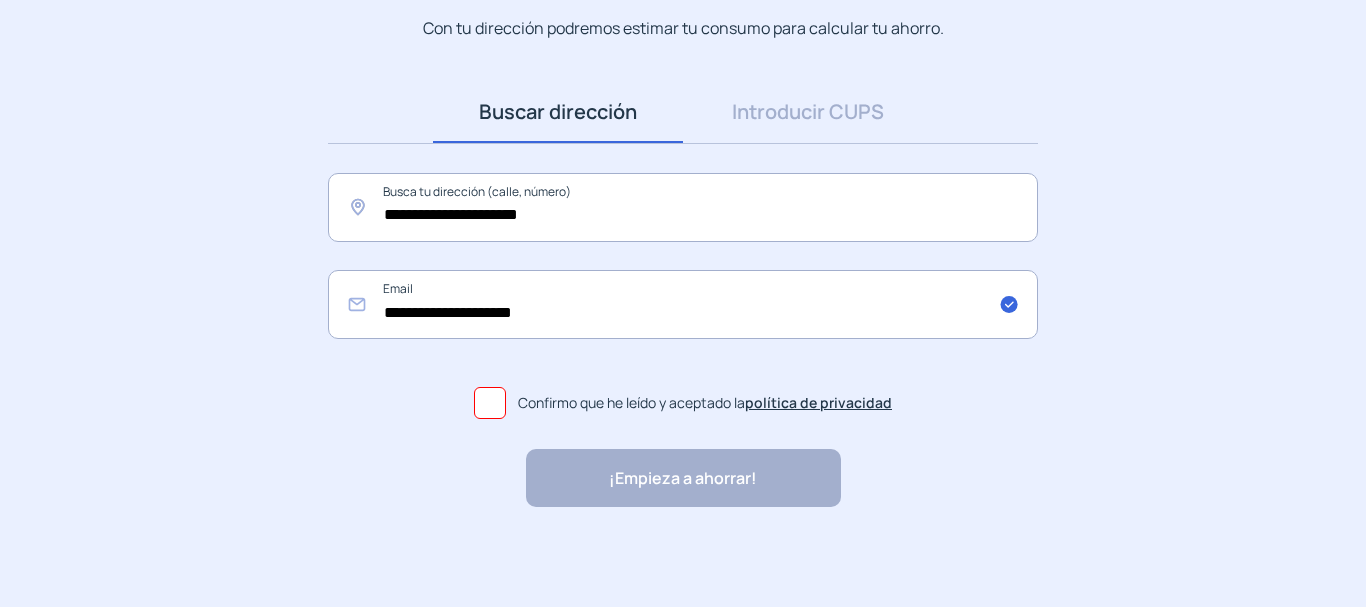 click on "¡Empieza a ahorrar! "Excelente servicio y atención al cliente" "Respeto por el cliente y variedad de tarifas" "Todo genial y muy rápido" "Rapidez y buen trato al cliente"" 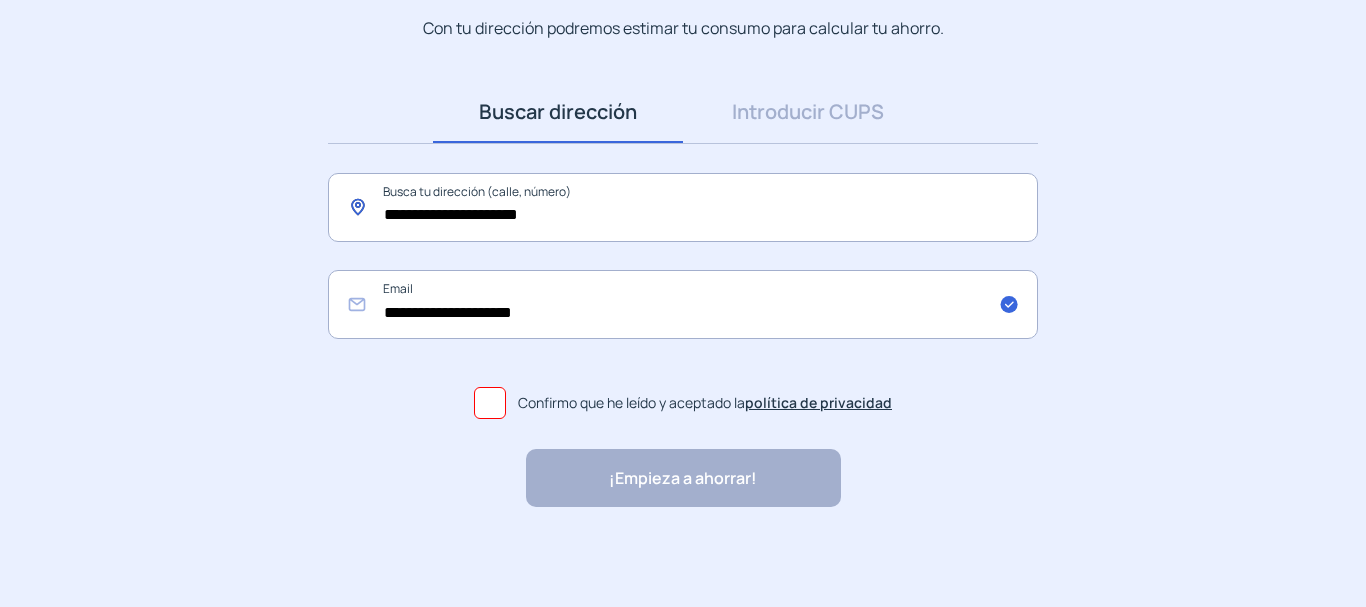 click on "**********" 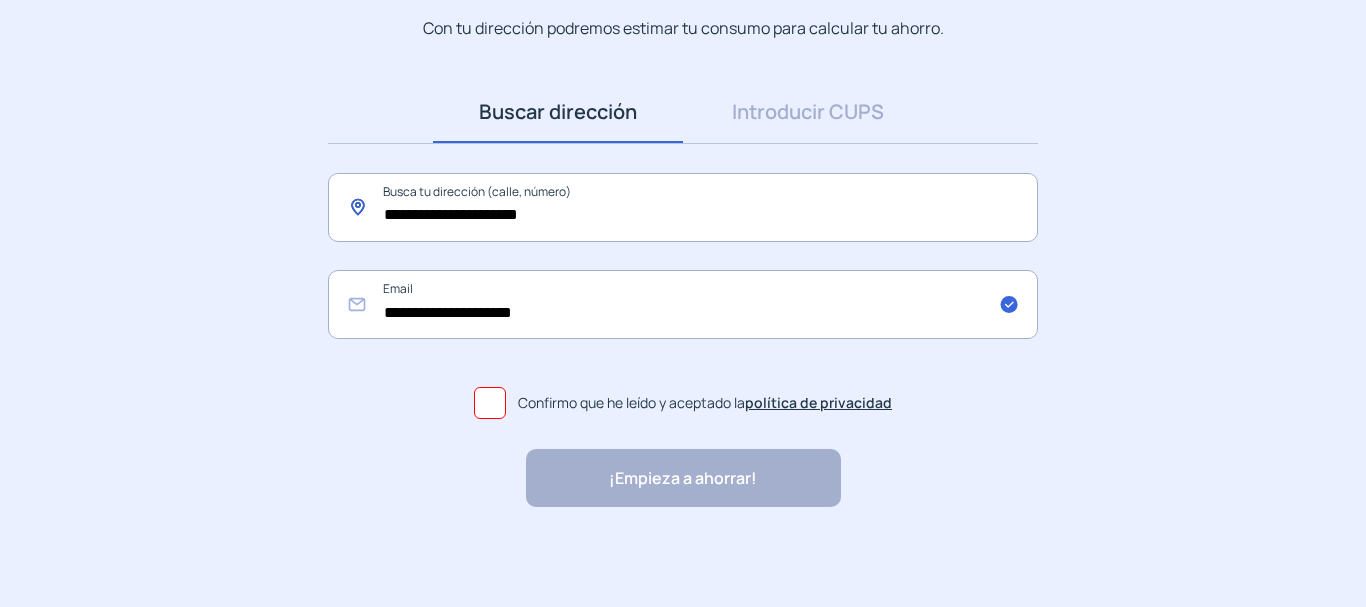 drag, startPoint x: 623, startPoint y: 218, endPoint x: 317, endPoint y: 206, distance: 306.2352 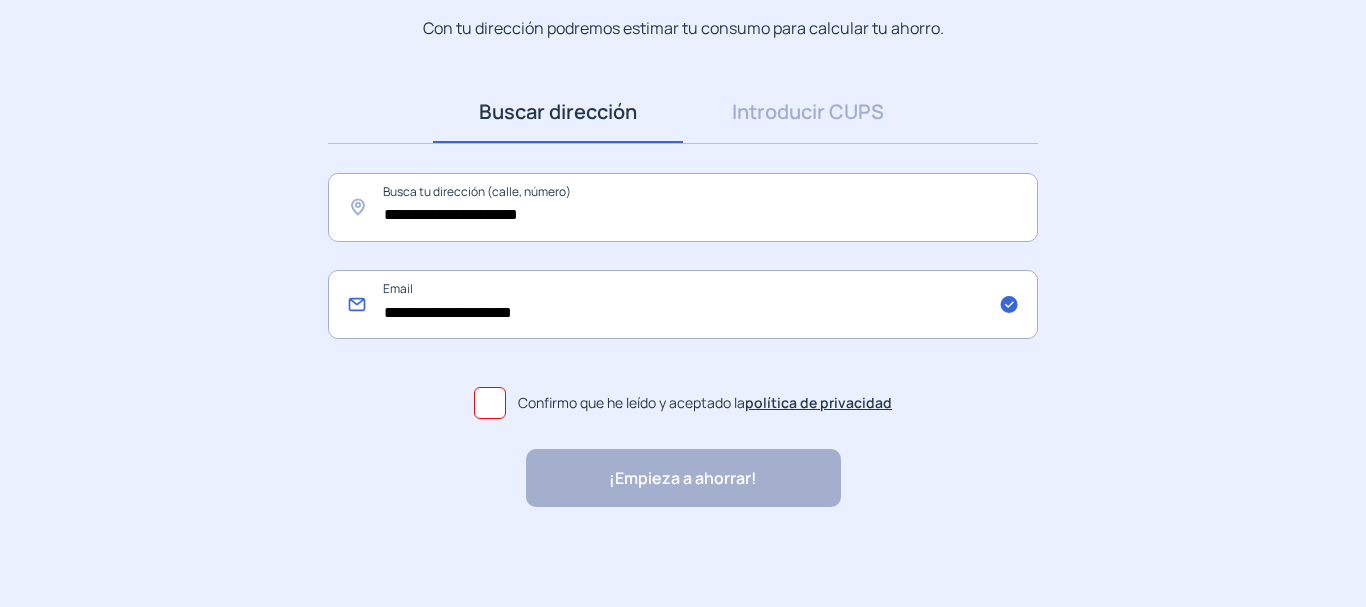 click on "**********" 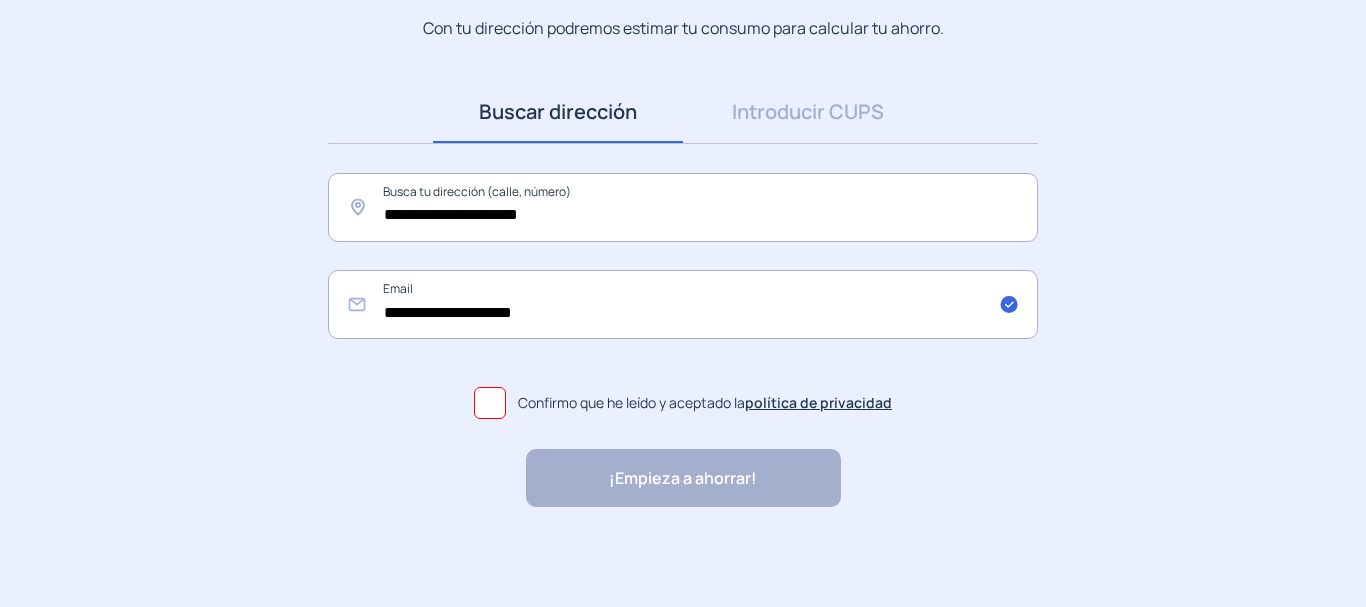click on "¡Empieza a ahorrar! "Excelente servicio y atención al cliente" "Respeto por el cliente y variedad de tarifas" "Todo genial y muy rápido" "Rapidez y buen trato al cliente"" 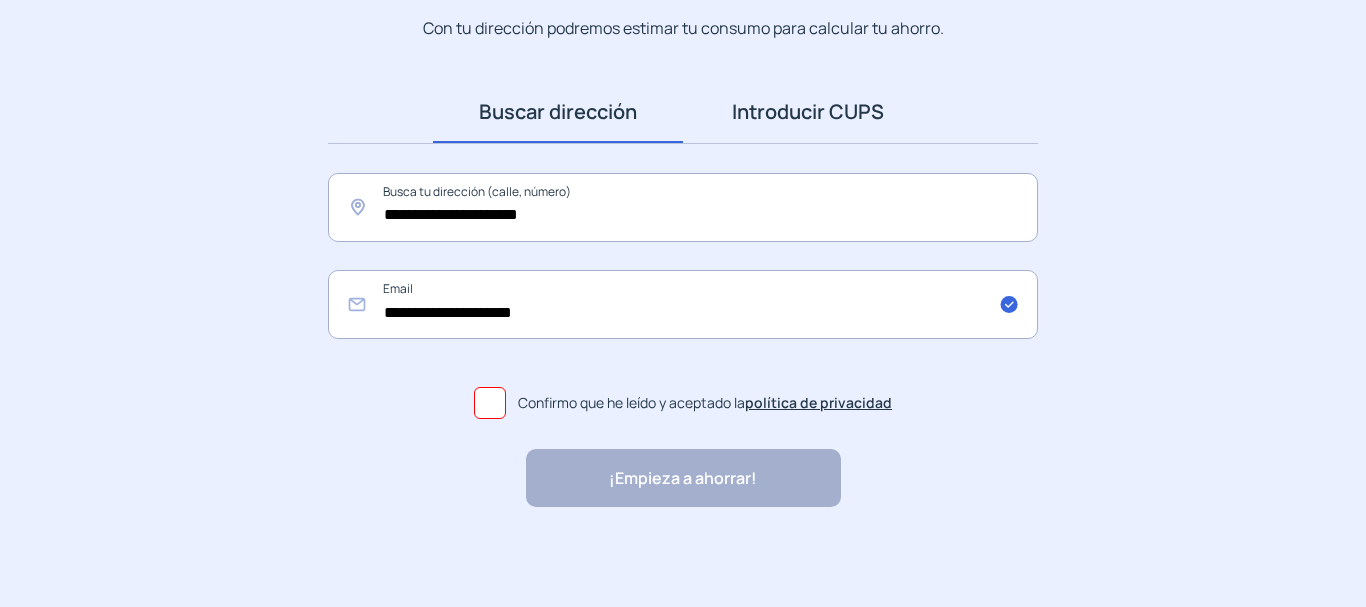click on "Introducir CUPS" at bounding box center [808, 112] 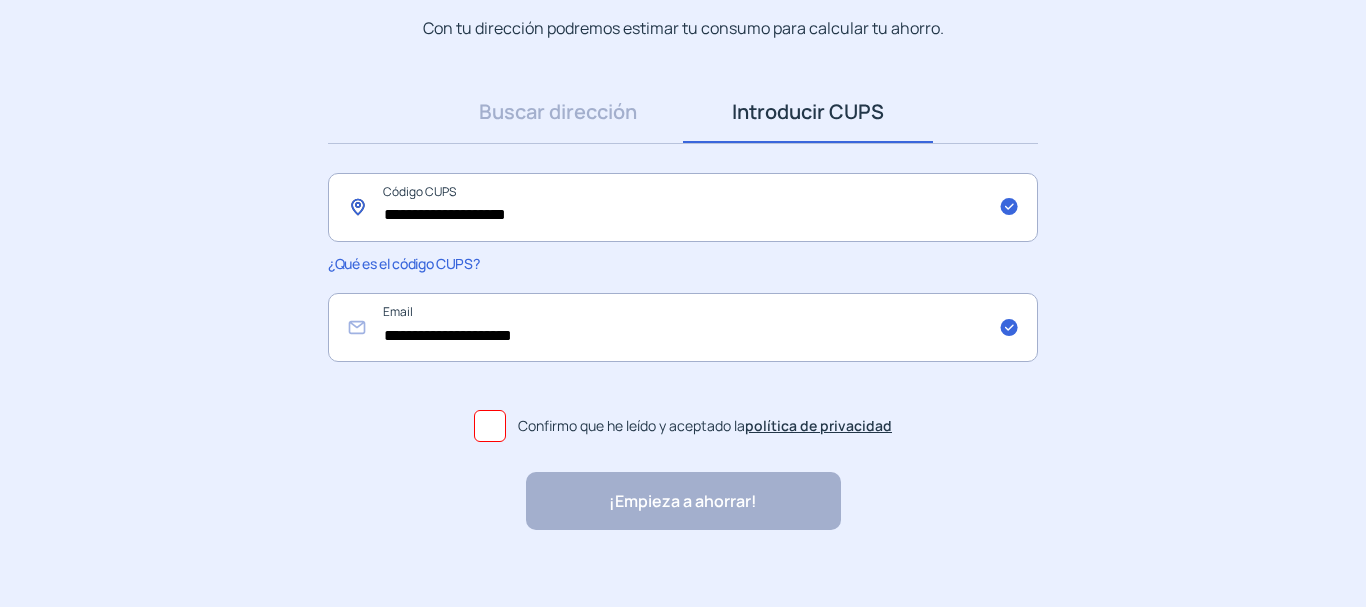 click on "**********" 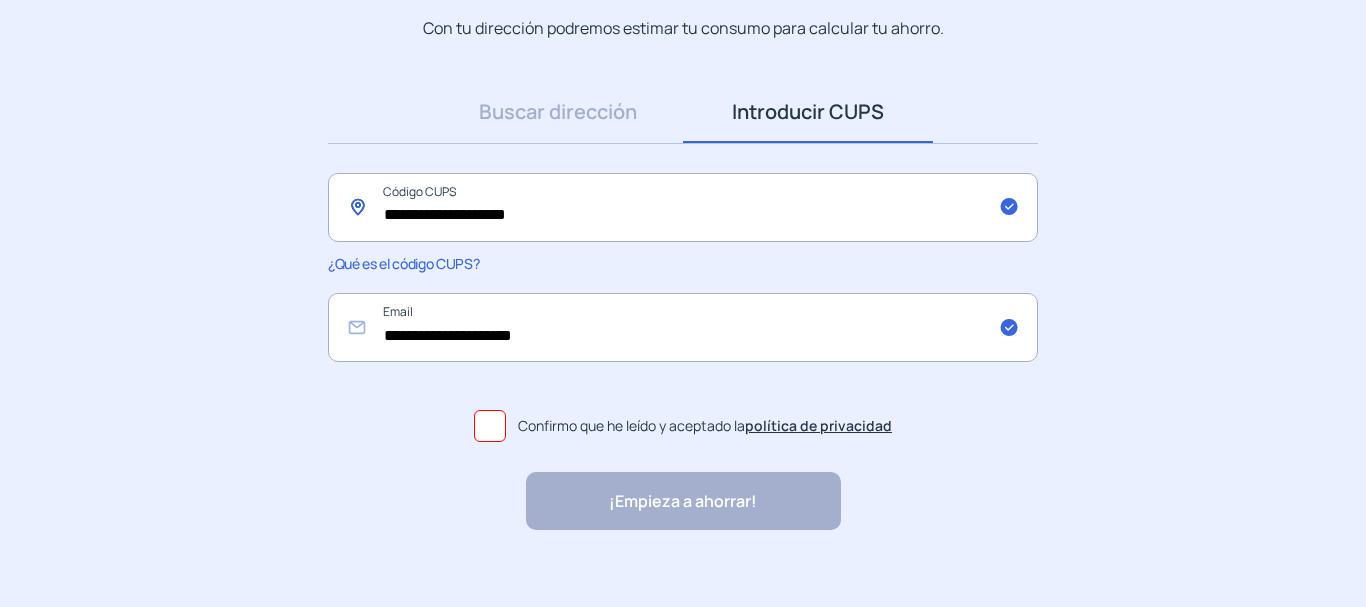 type on "**********" 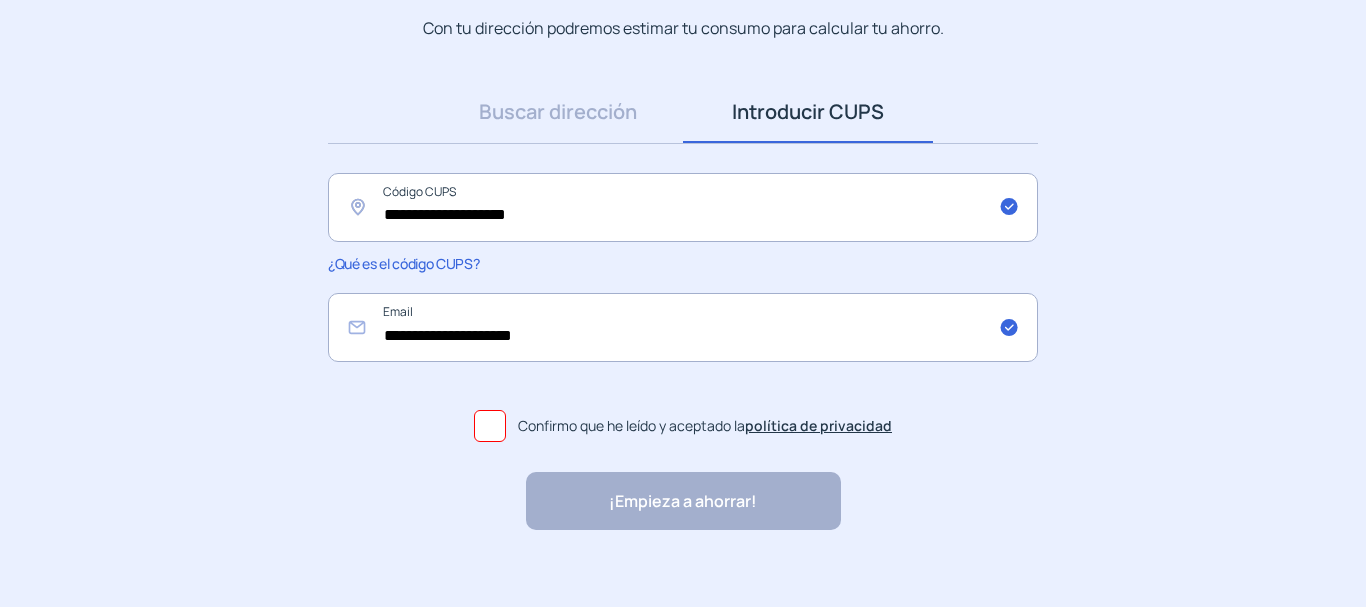 click 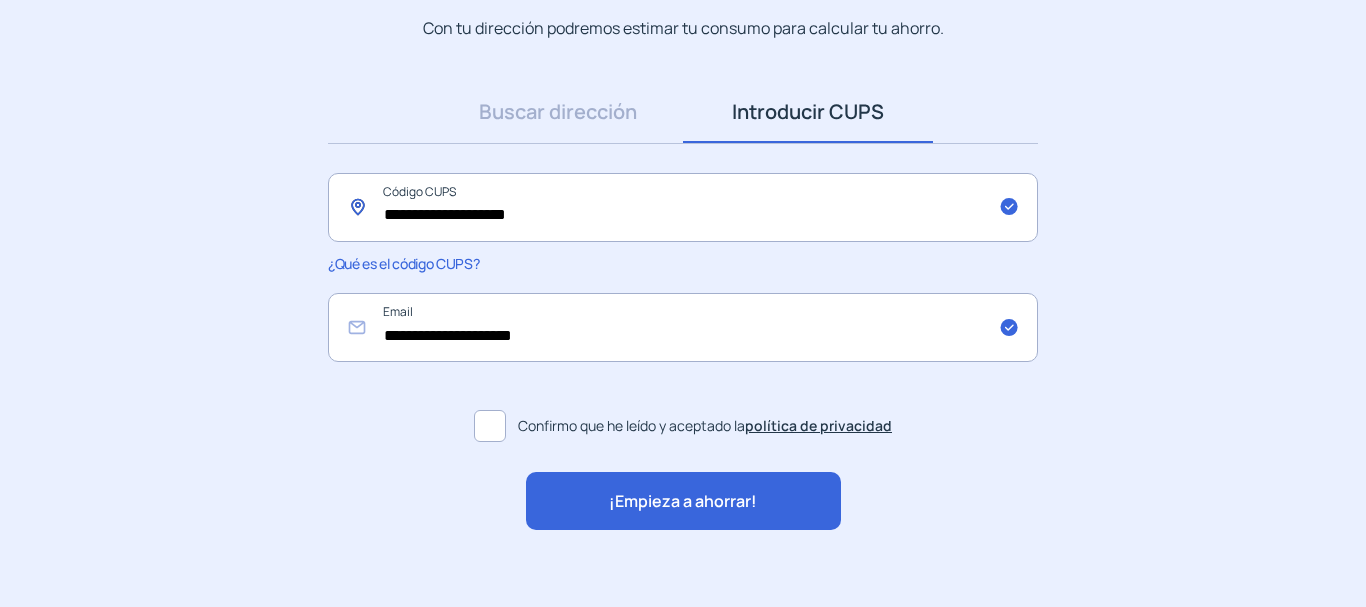 click on "**********" 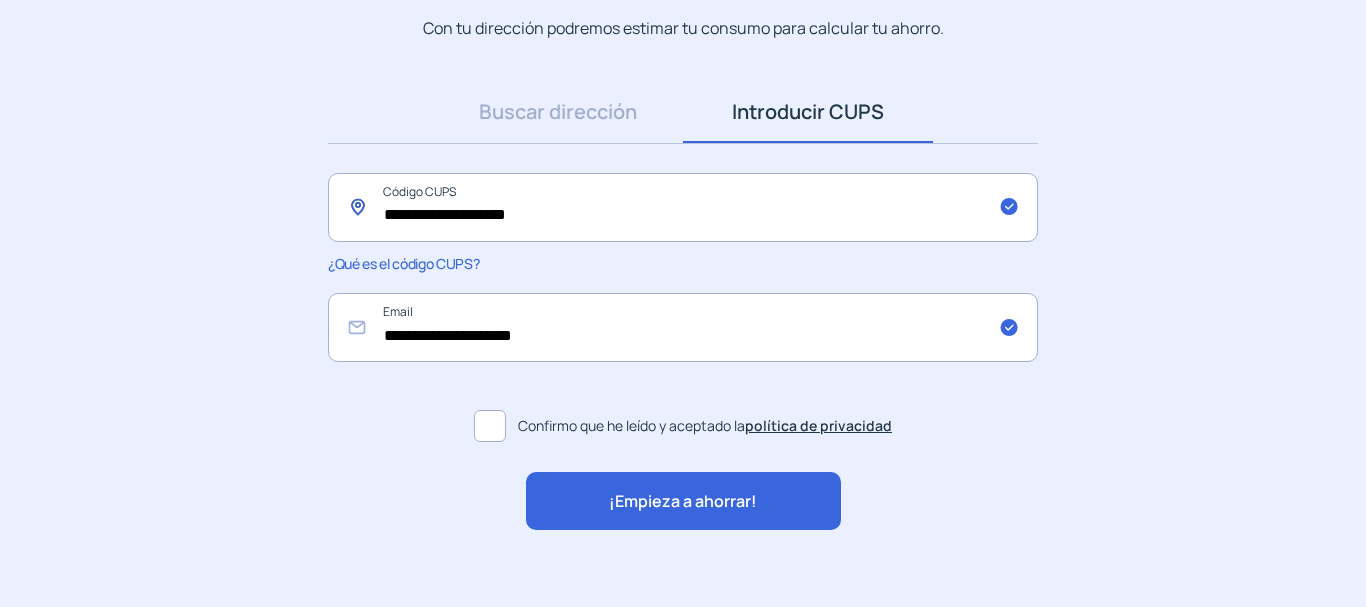 click on "**********" 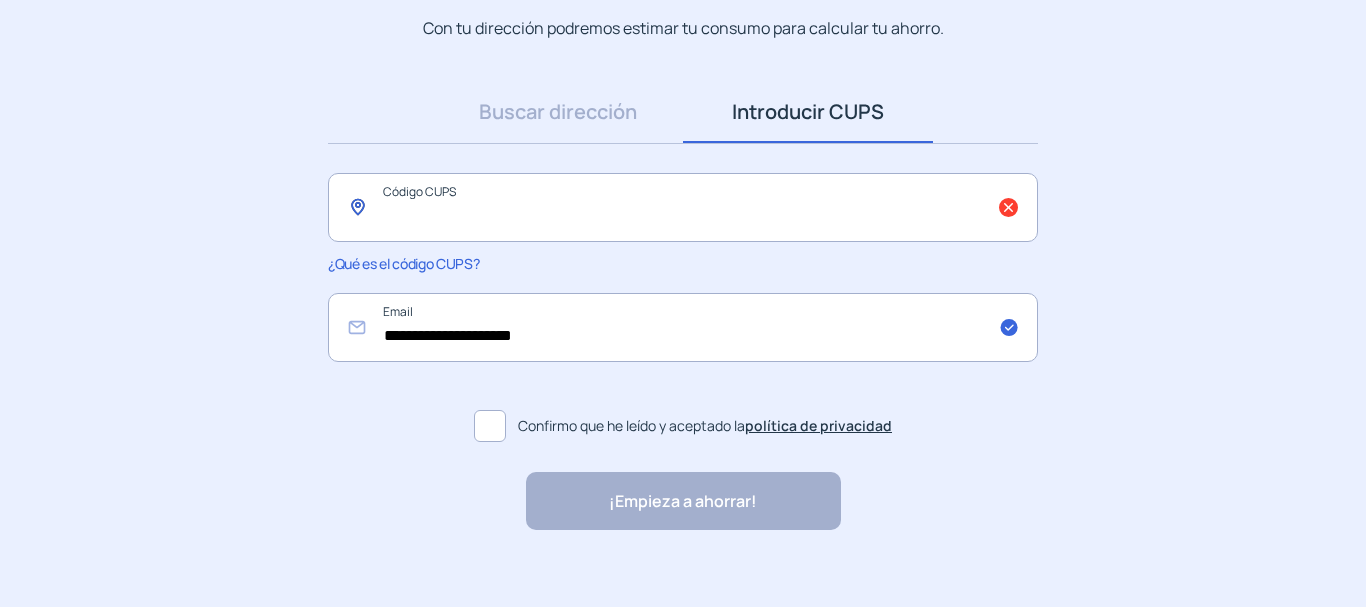 paste on "**********" 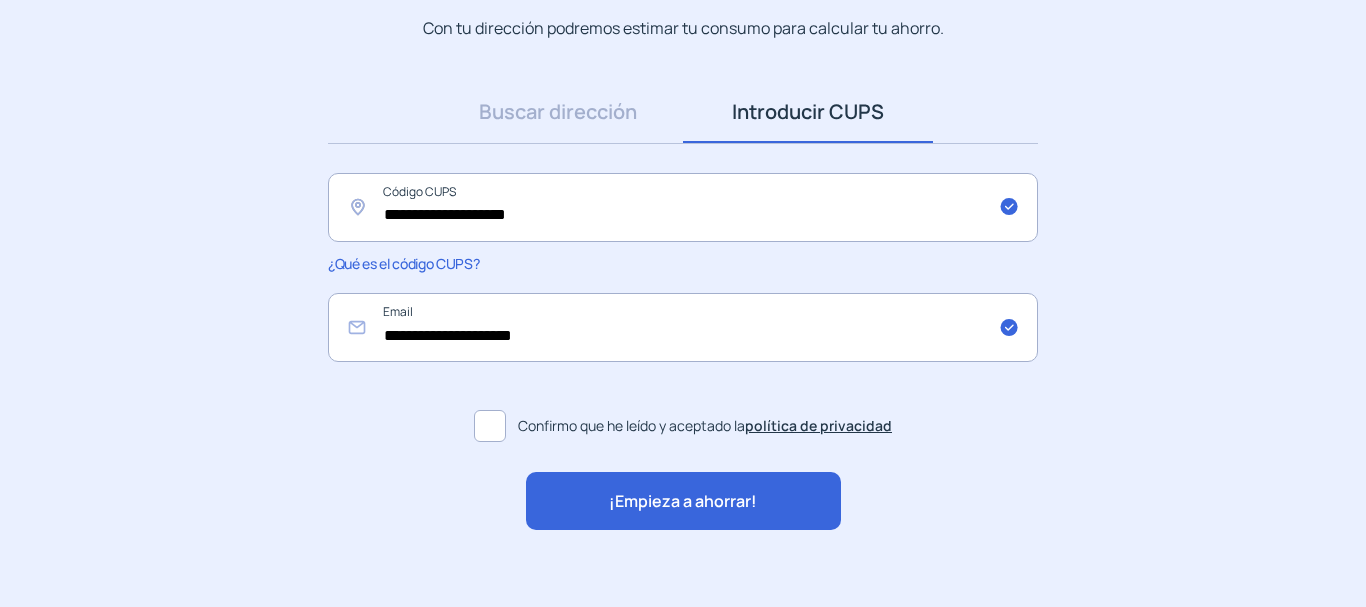 click on "¡Empieza a ahorrar!" 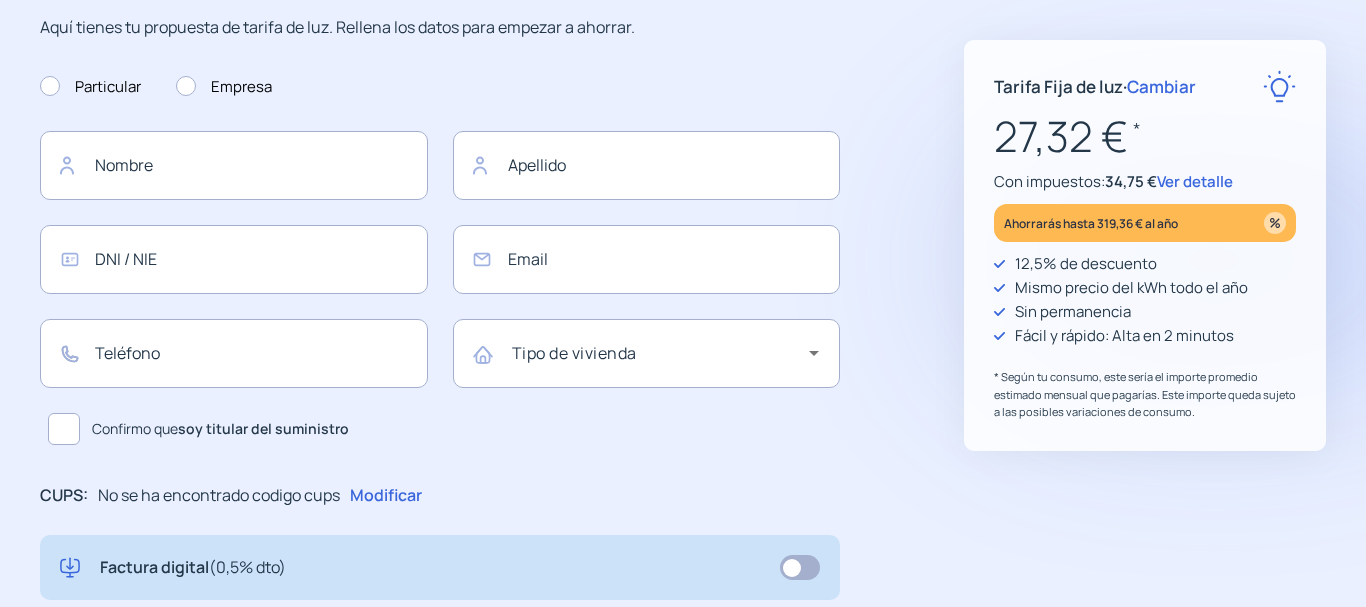scroll, scrollTop: 0, scrollLeft: 0, axis: both 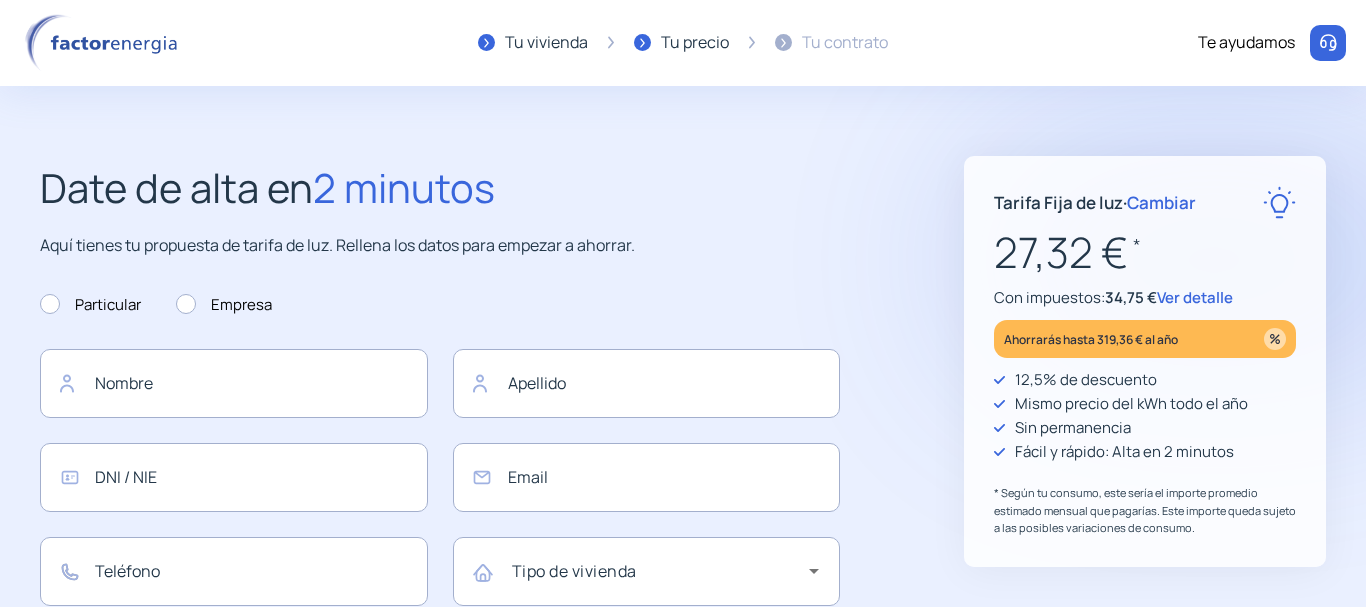type on "**********" 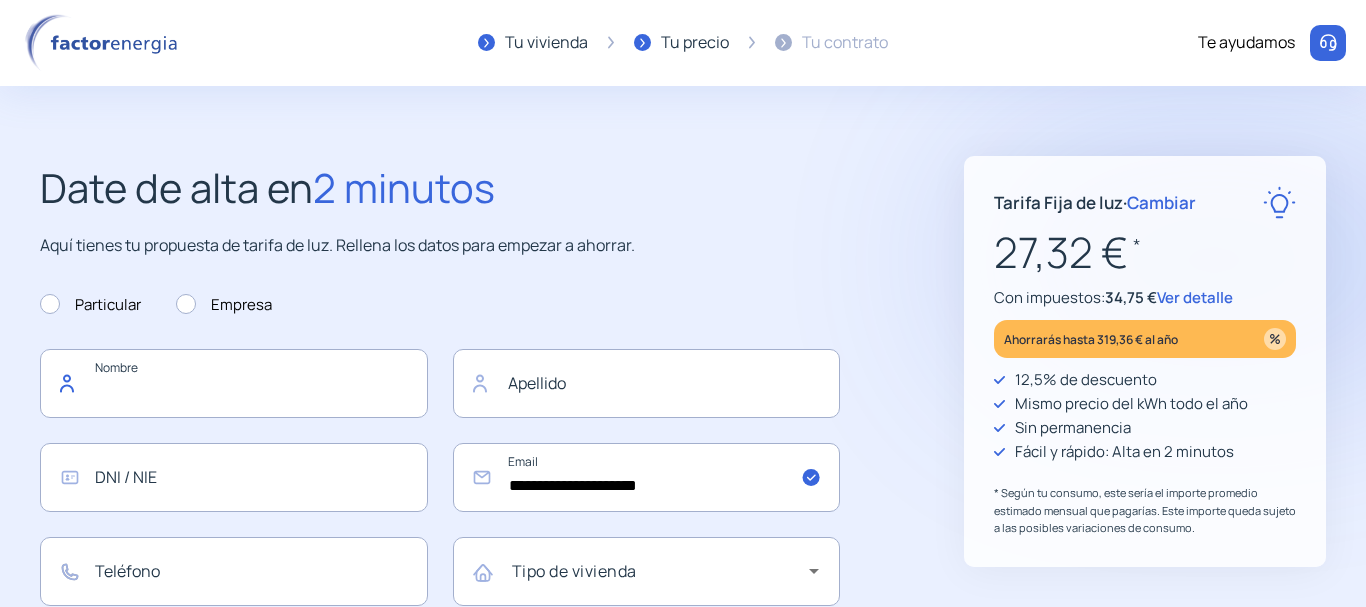 click 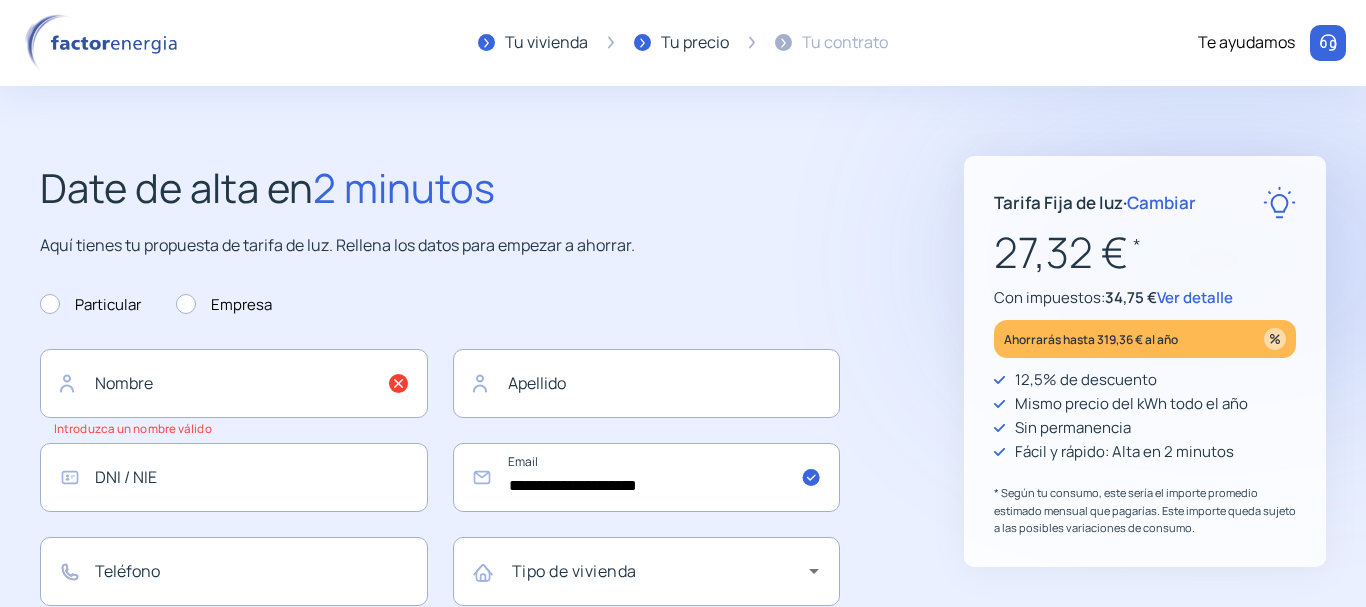 click on "**********" 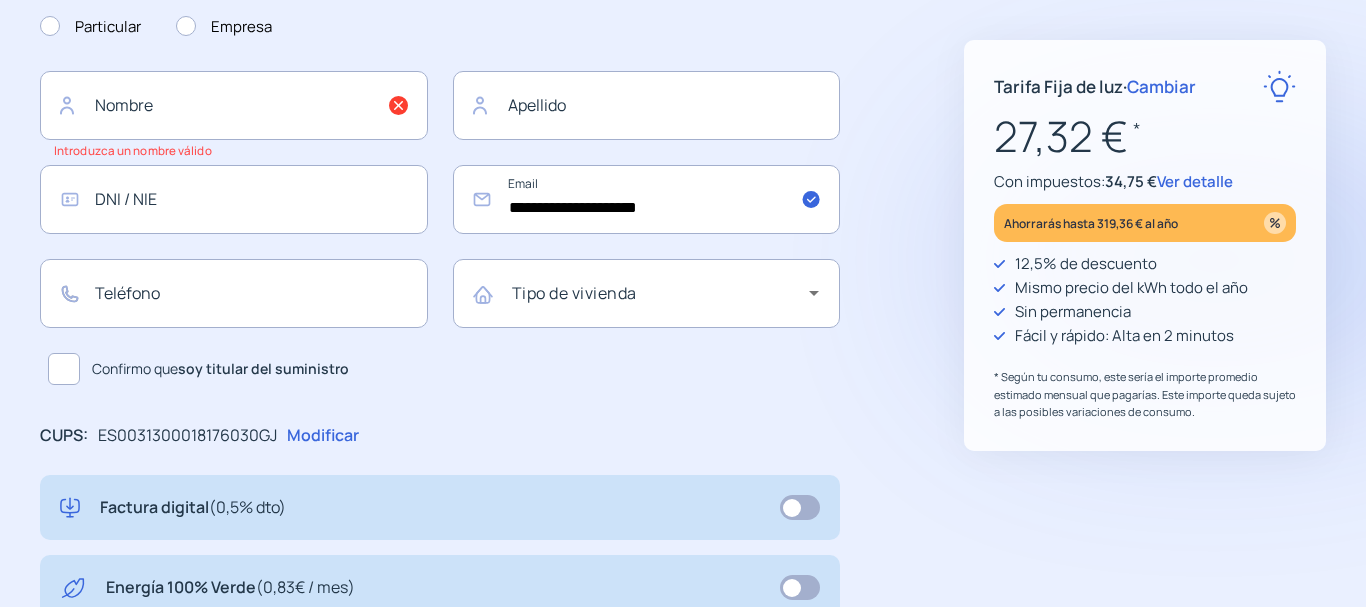 scroll, scrollTop: 280, scrollLeft: 0, axis: vertical 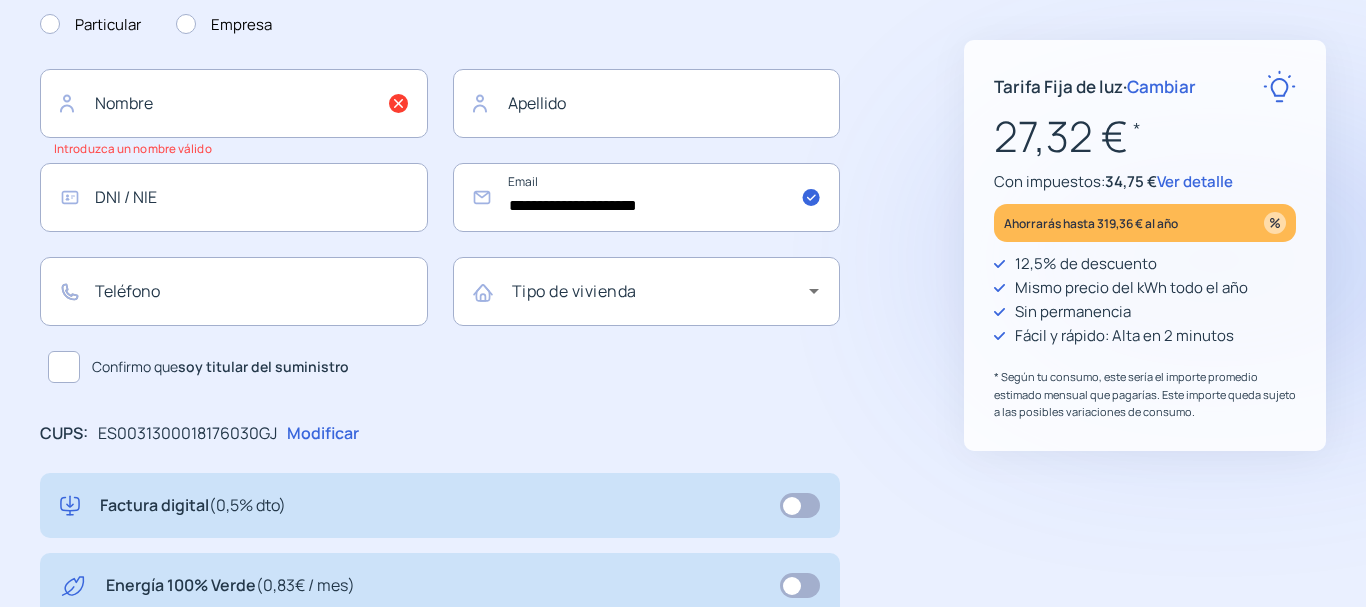 click 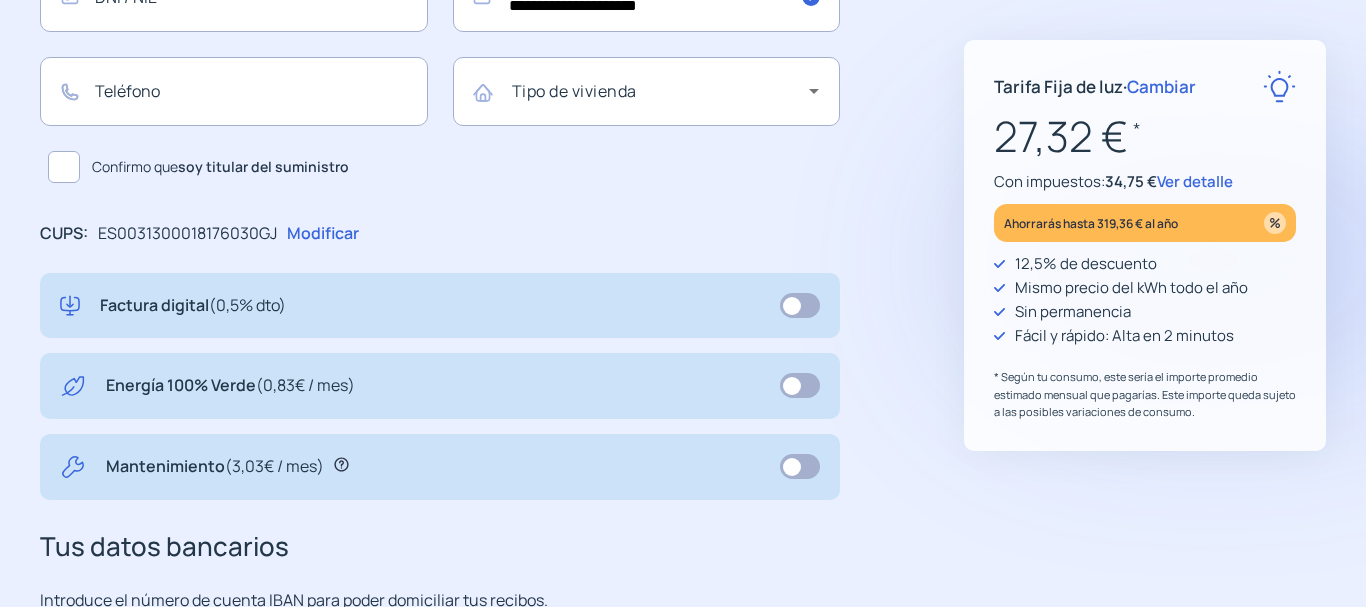 scroll, scrollTop: 520, scrollLeft: 0, axis: vertical 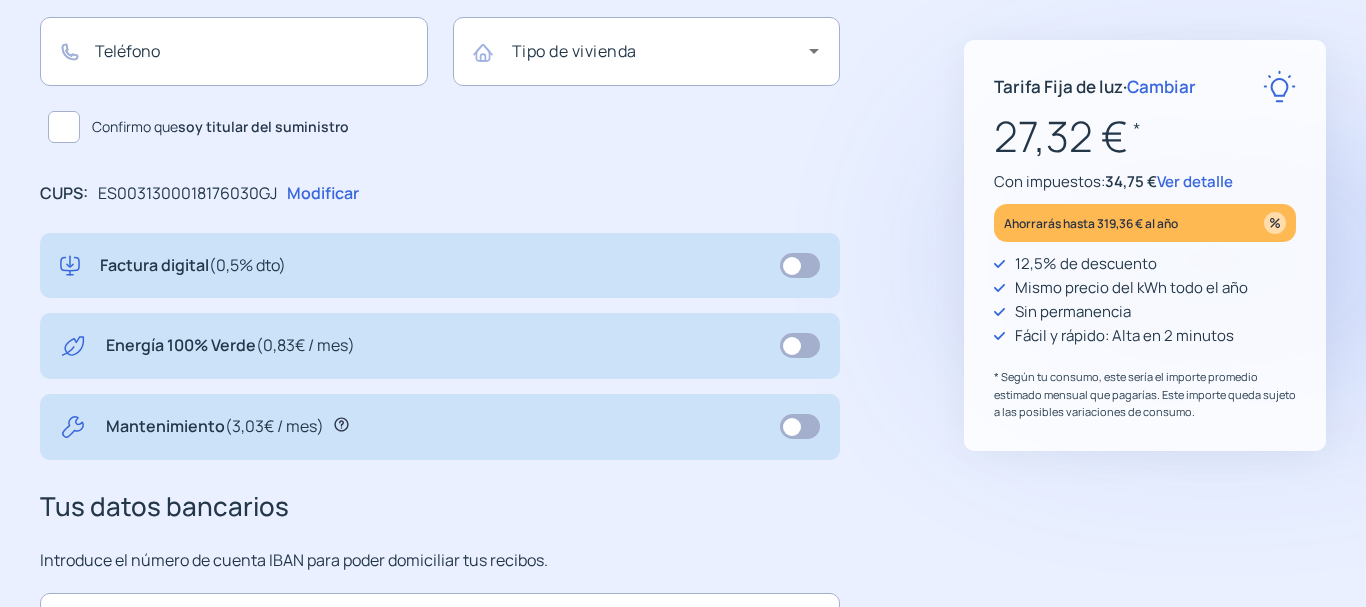 click 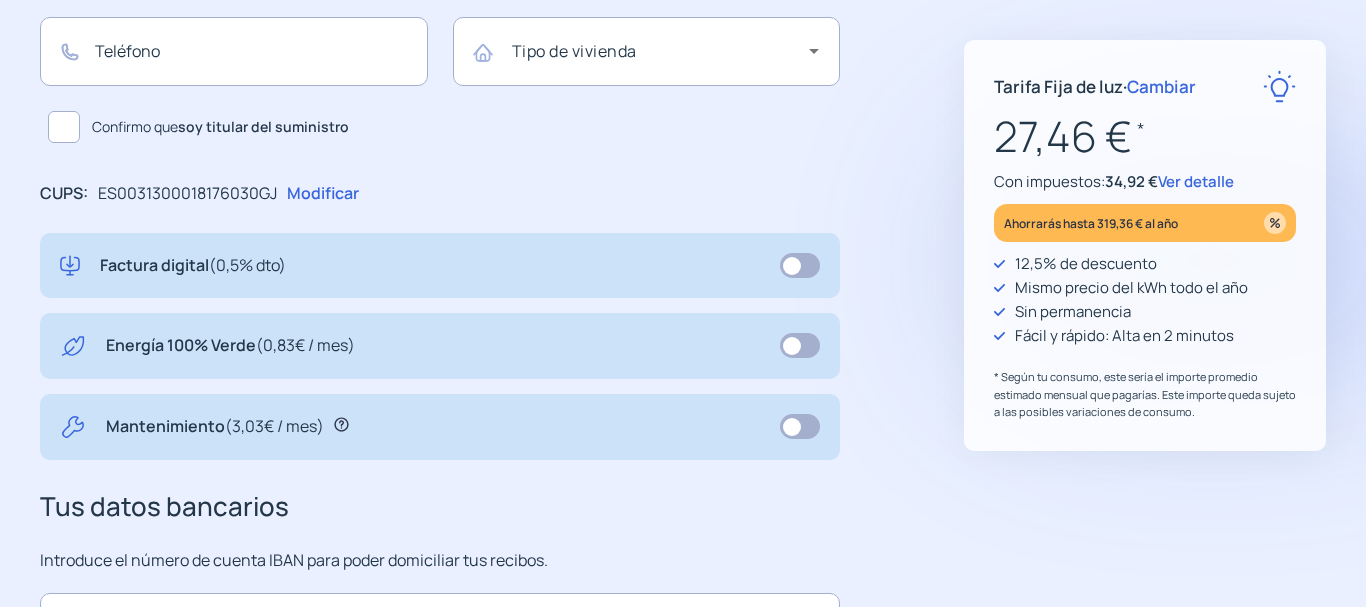 click 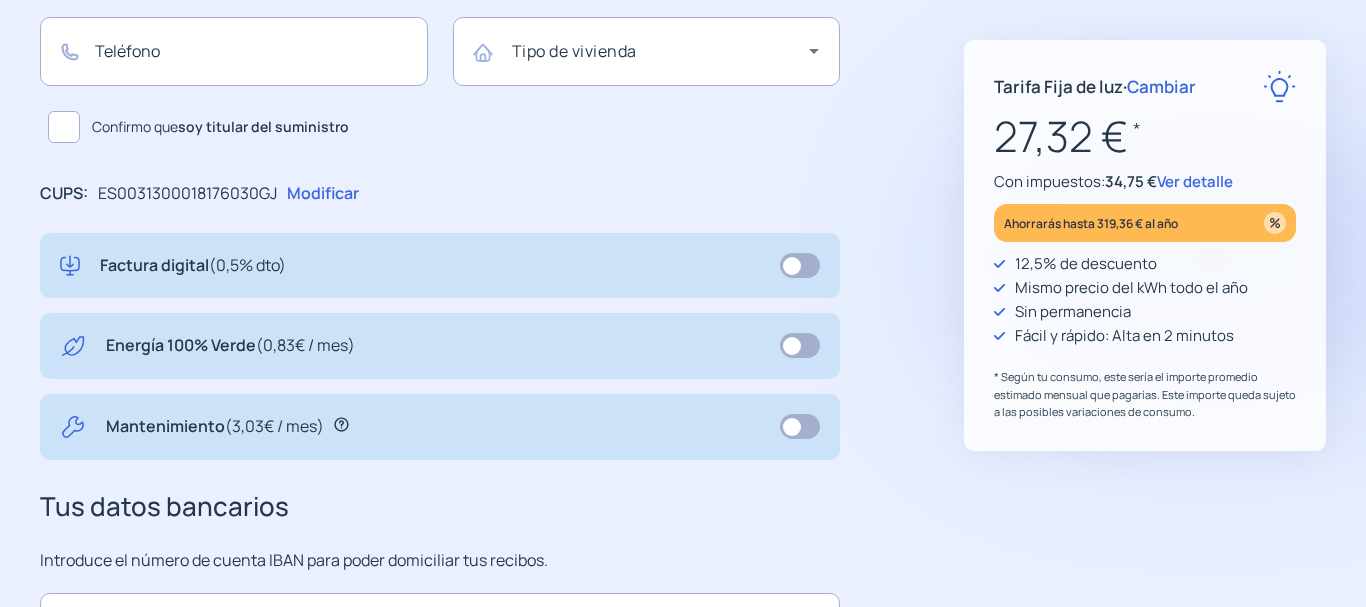 click 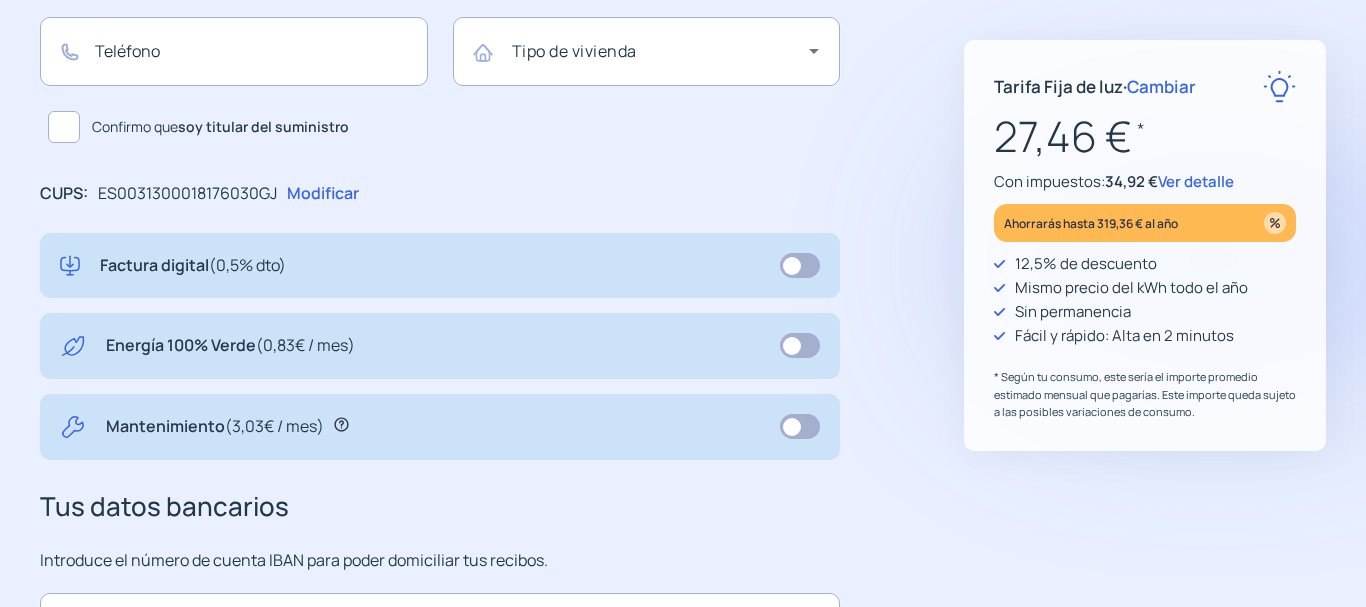 click 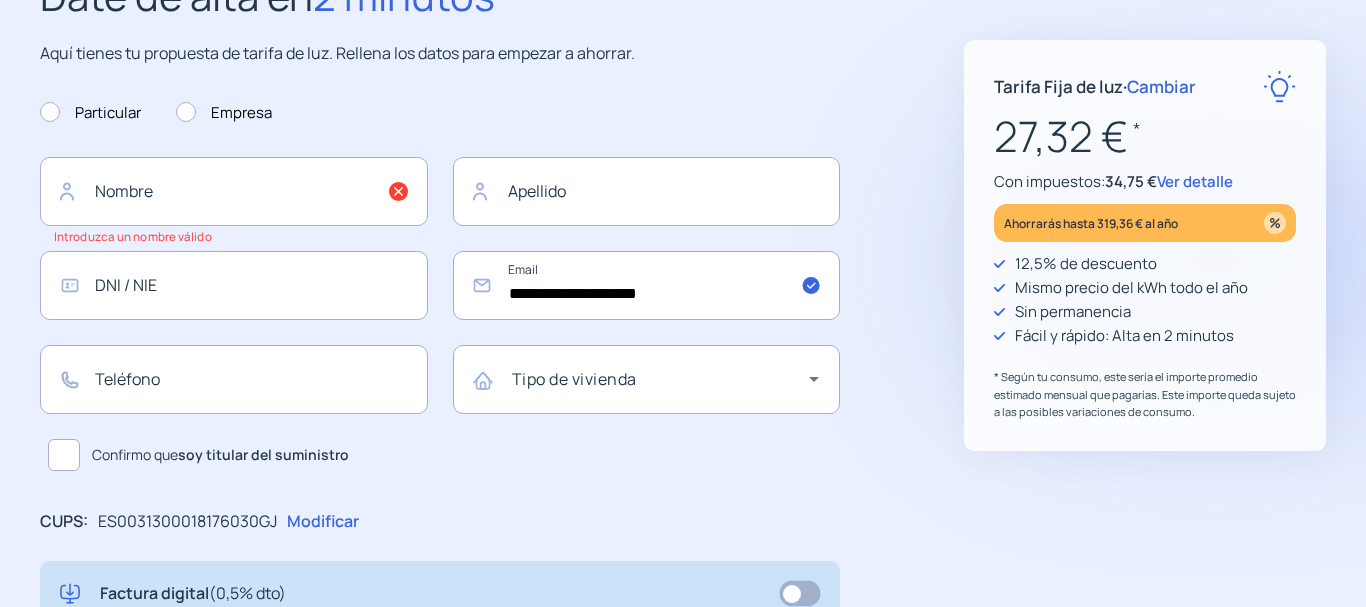 scroll, scrollTop: 190, scrollLeft: 0, axis: vertical 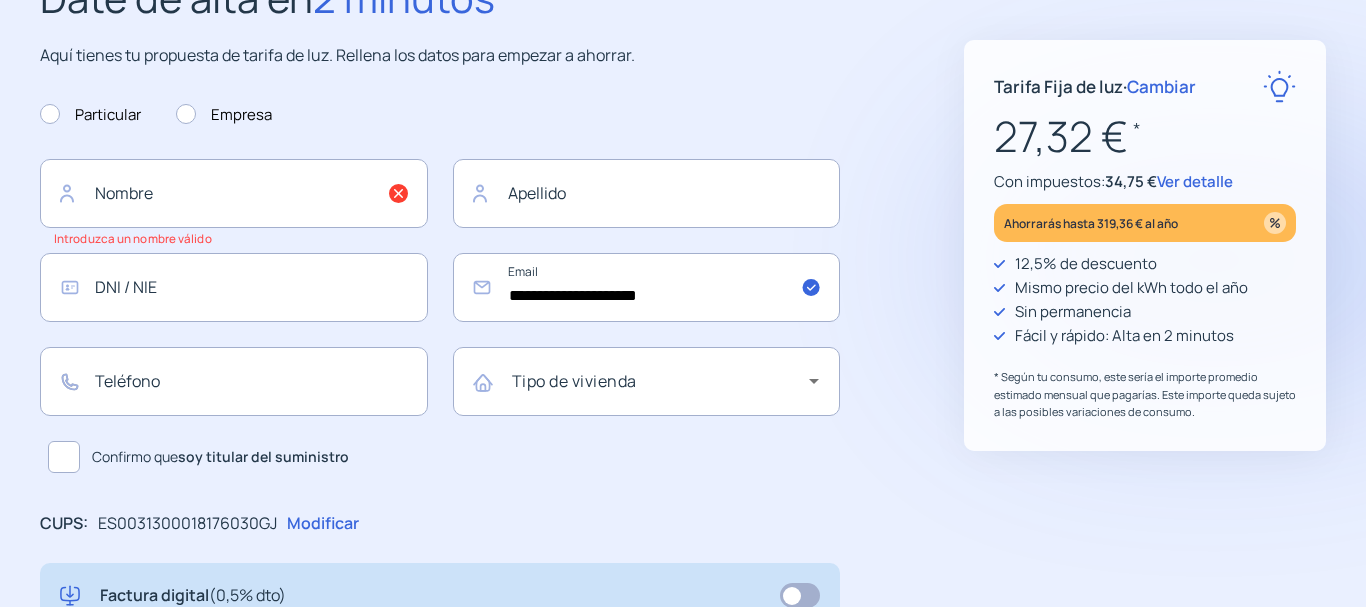 click on "Introduzca un nombre válido" 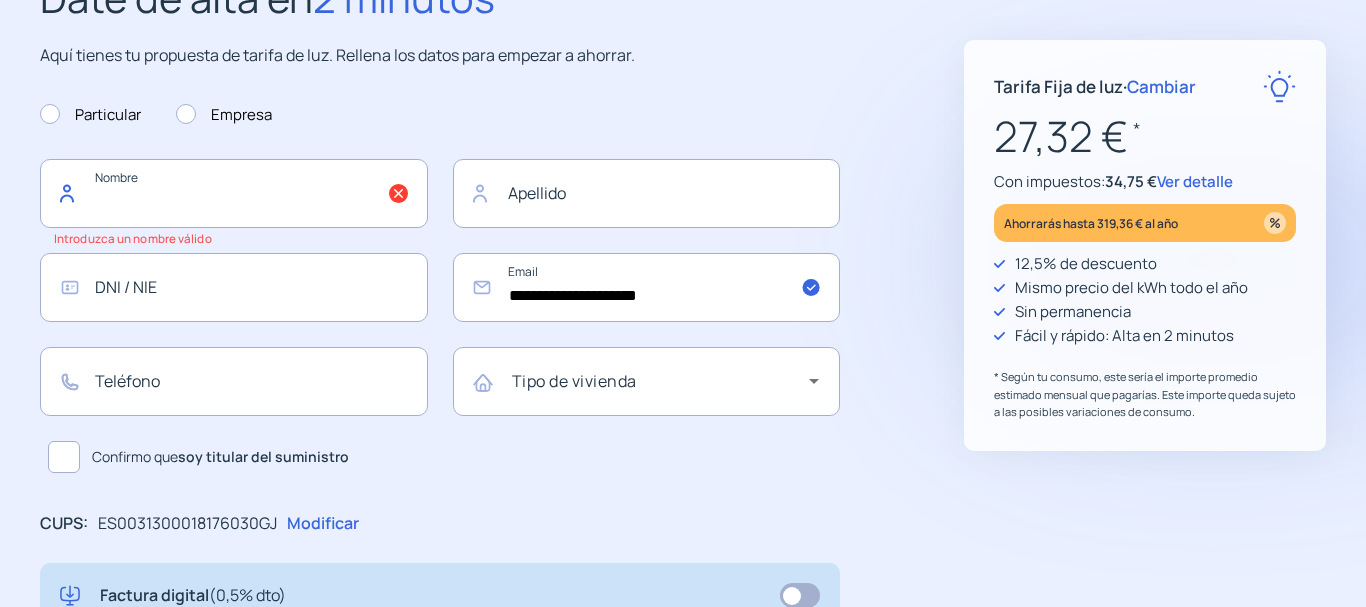 click 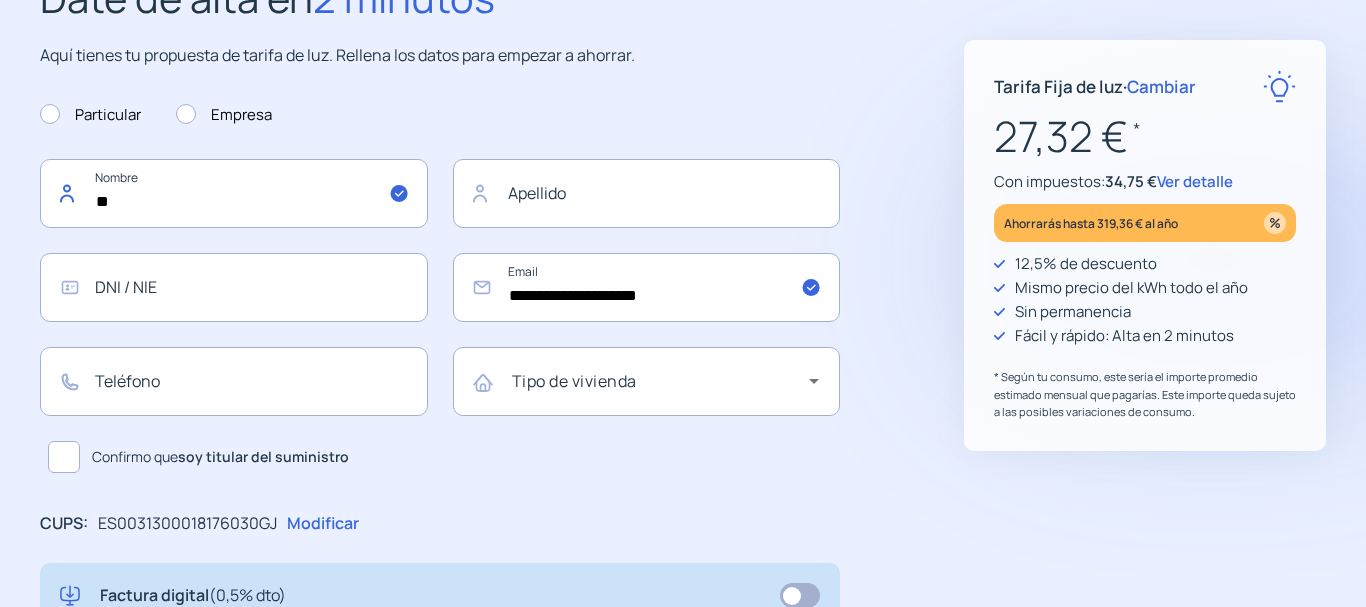 type on "*" 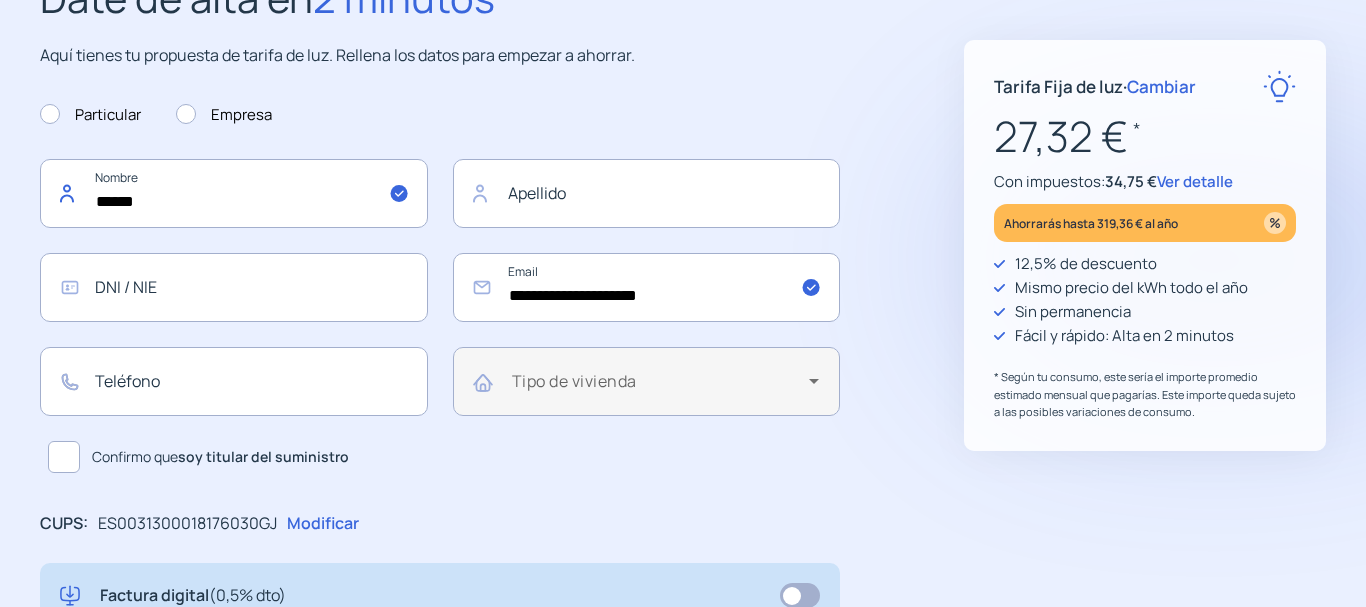 type on "******" 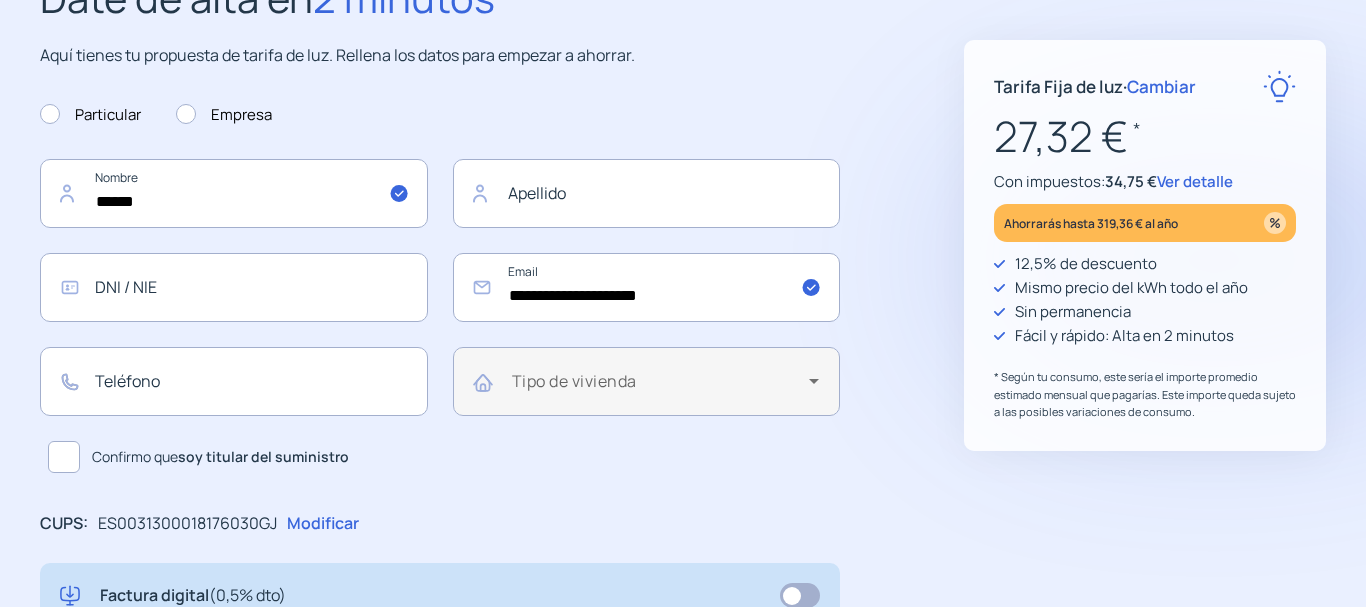 click on "Tipo de vivienda" at bounding box center (574, 381) 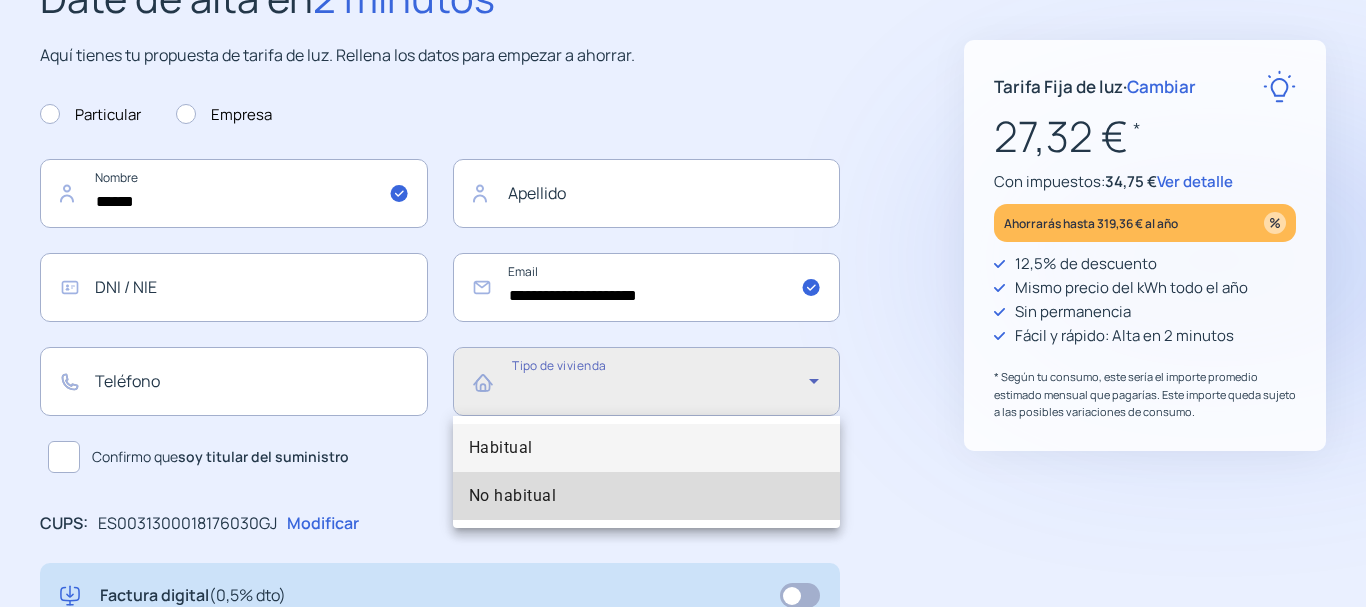 click on "No habitual" at bounding box center (513, 496) 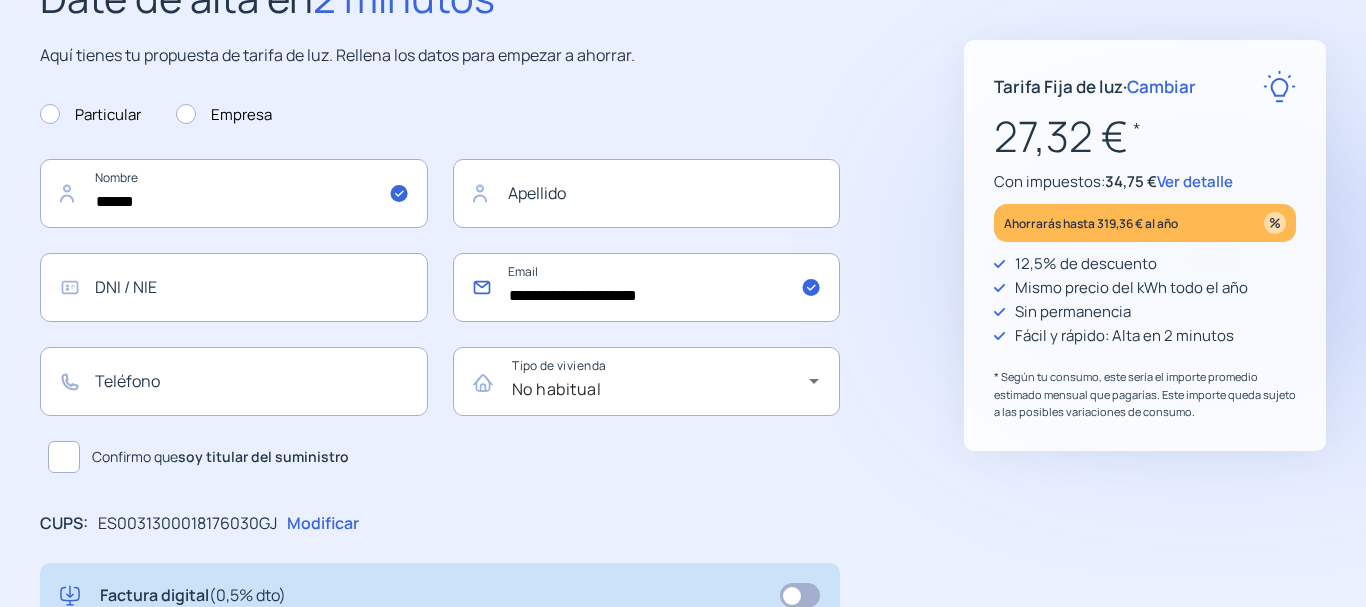 click on "**********" 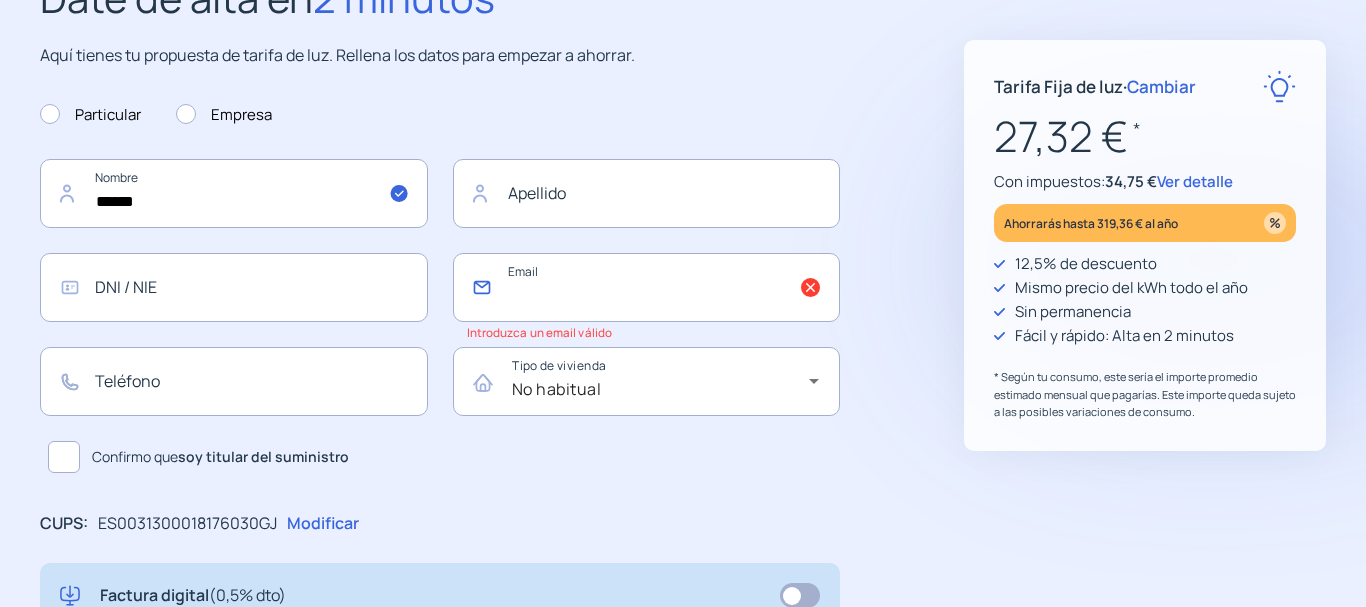 type 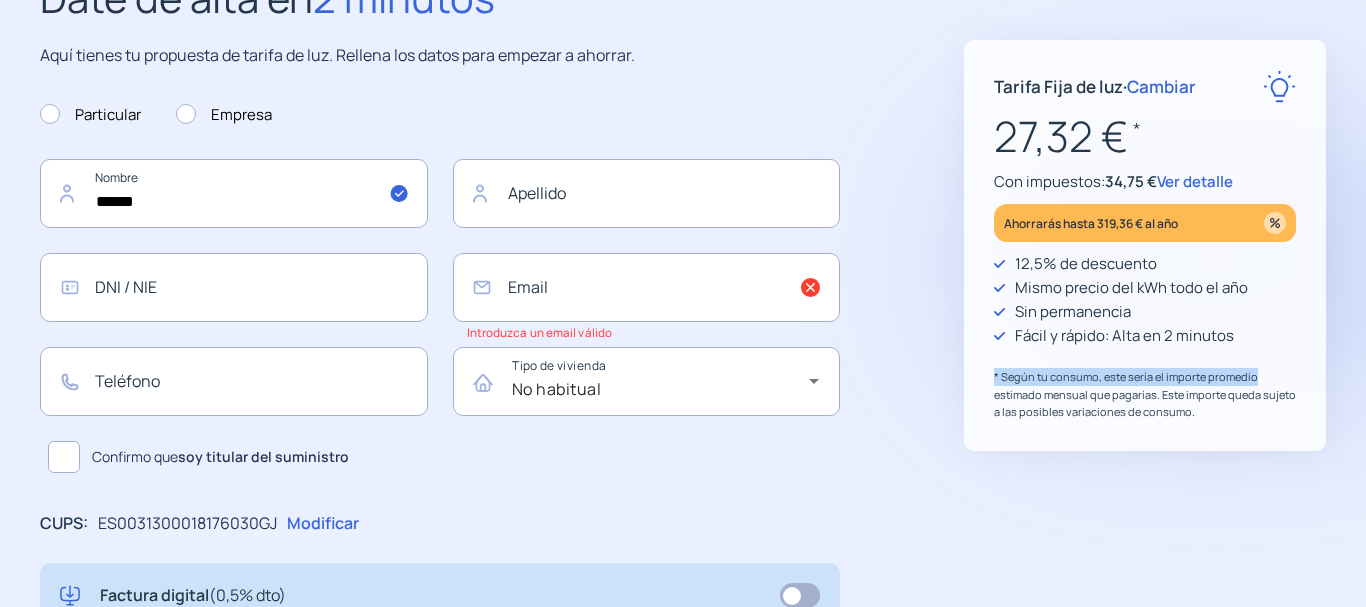 drag, startPoint x: 1365, startPoint y: 282, endPoint x: 1365, endPoint y: 295, distance: 13 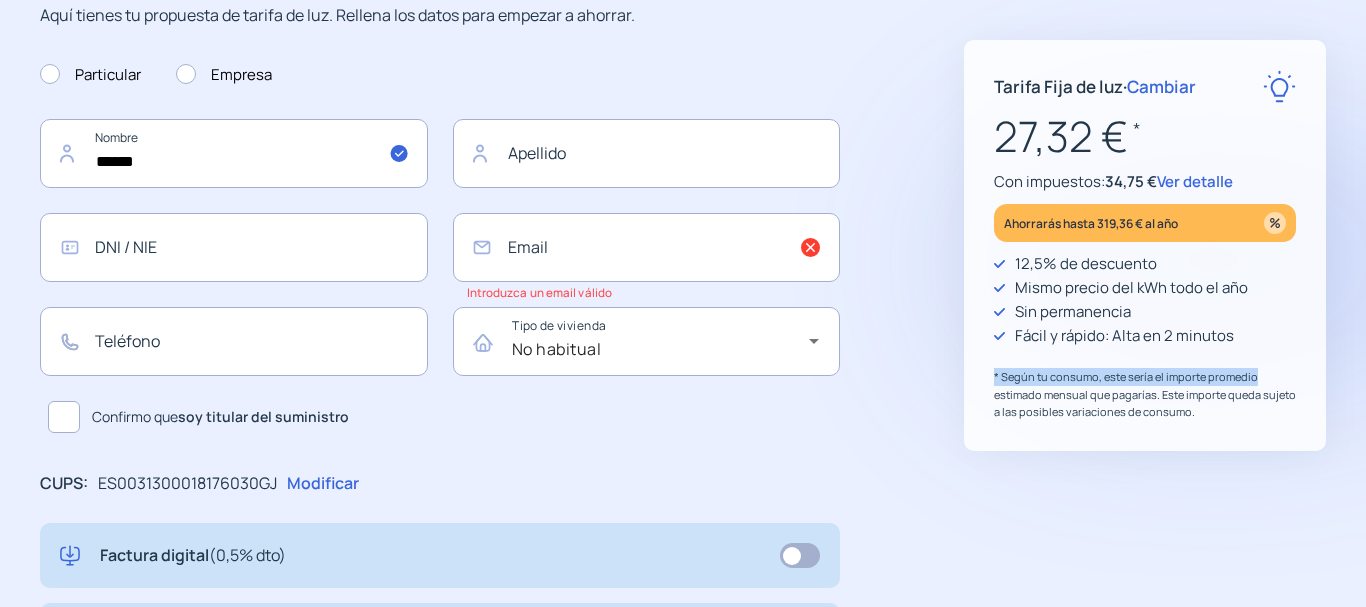 scroll, scrollTop: 270, scrollLeft: 0, axis: vertical 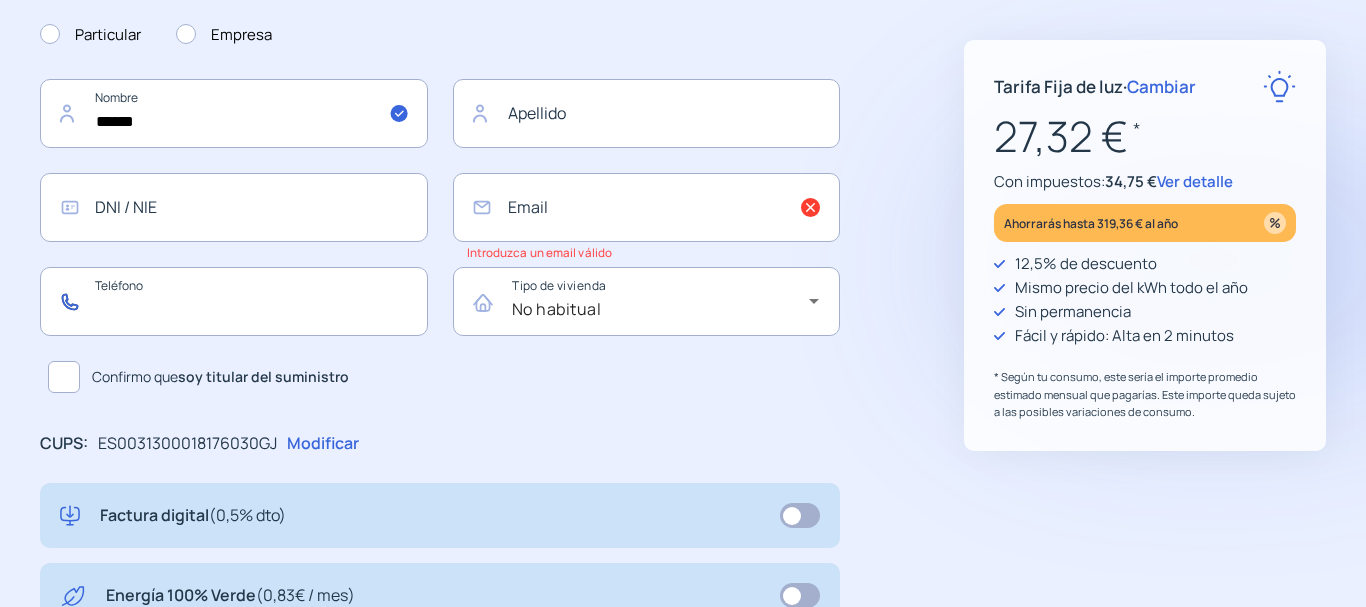 click 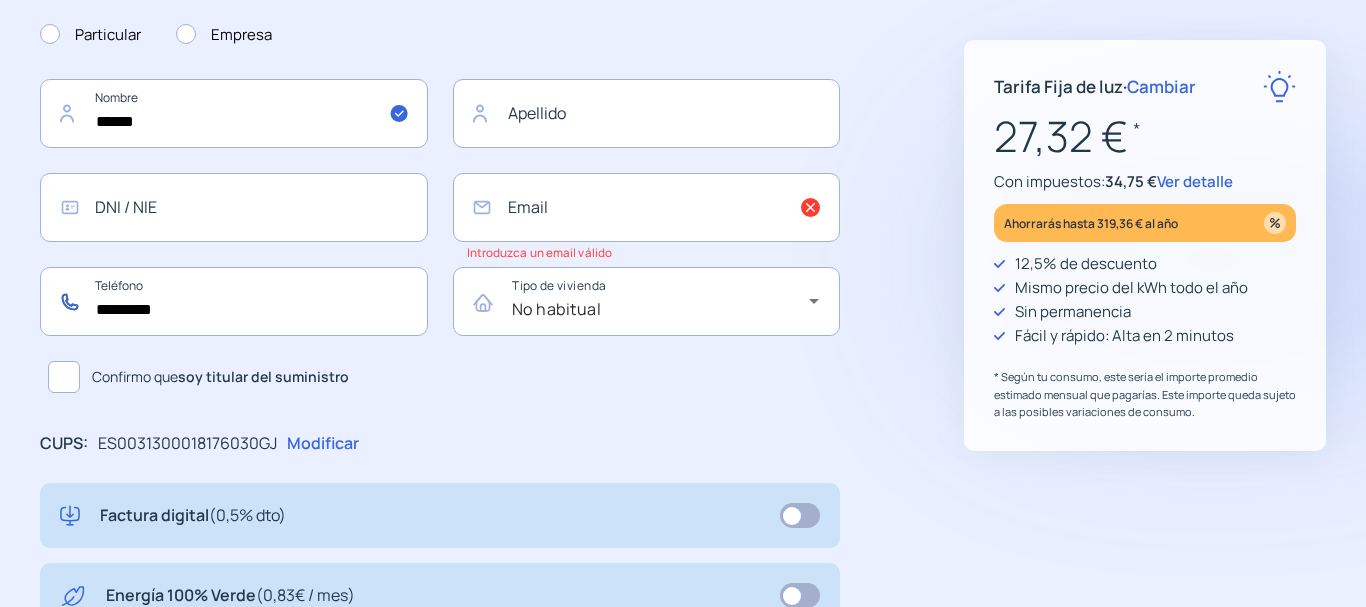 type on "*********" 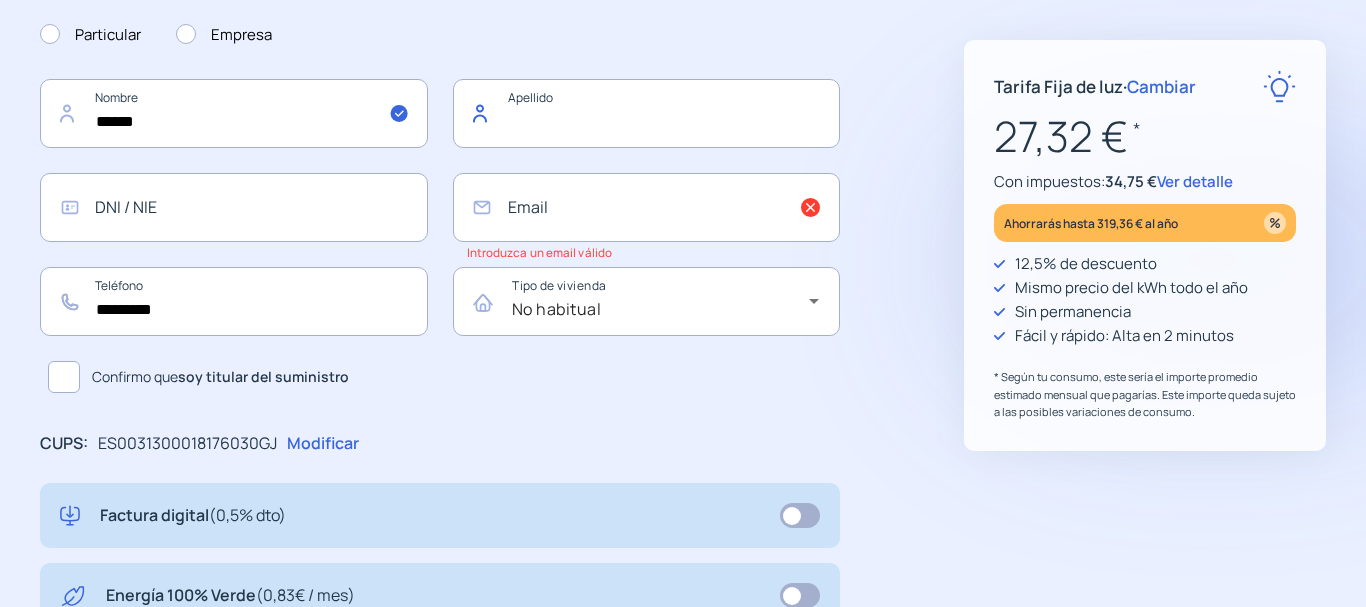 click 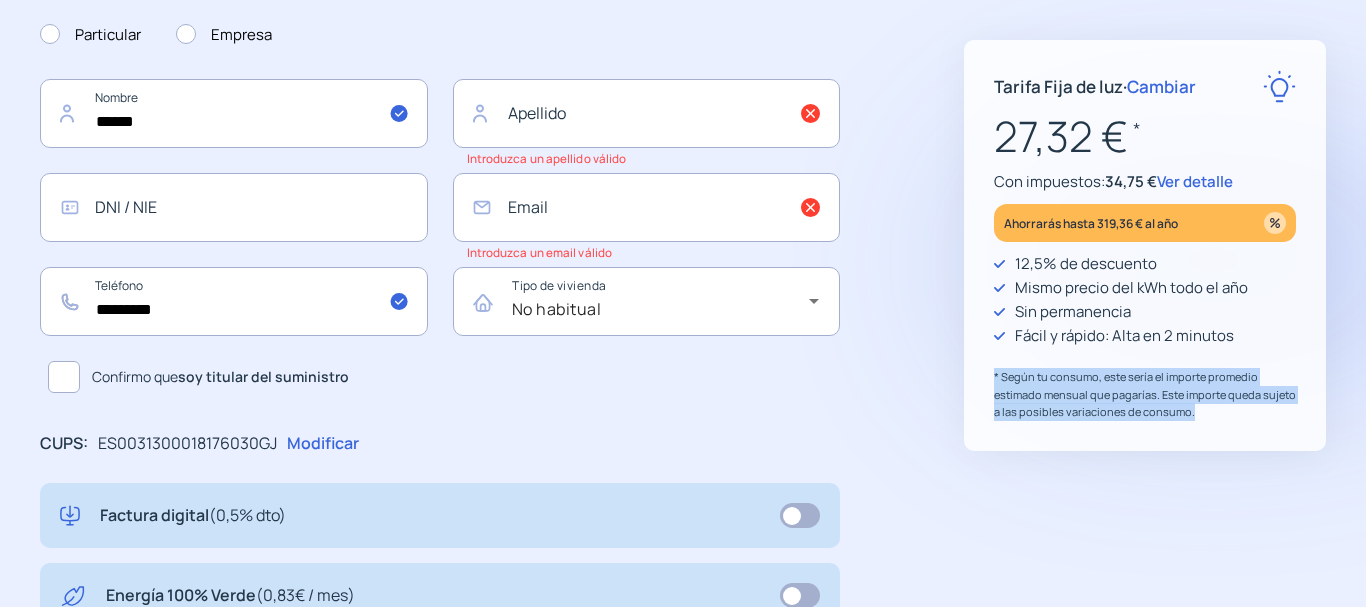 drag, startPoint x: 1365, startPoint y: 216, endPoint x: 1365, endPoint y: 288, distance: 72 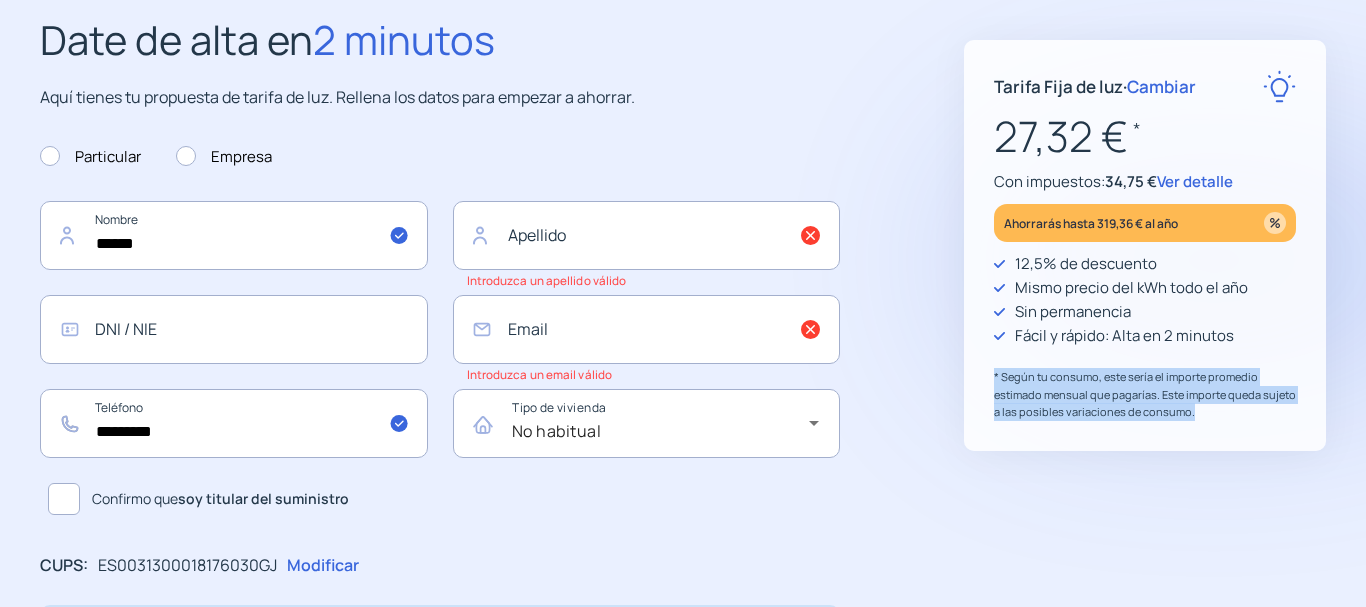 scroll, scrollTop: 150, scrollLeft: 0, axis: vertical 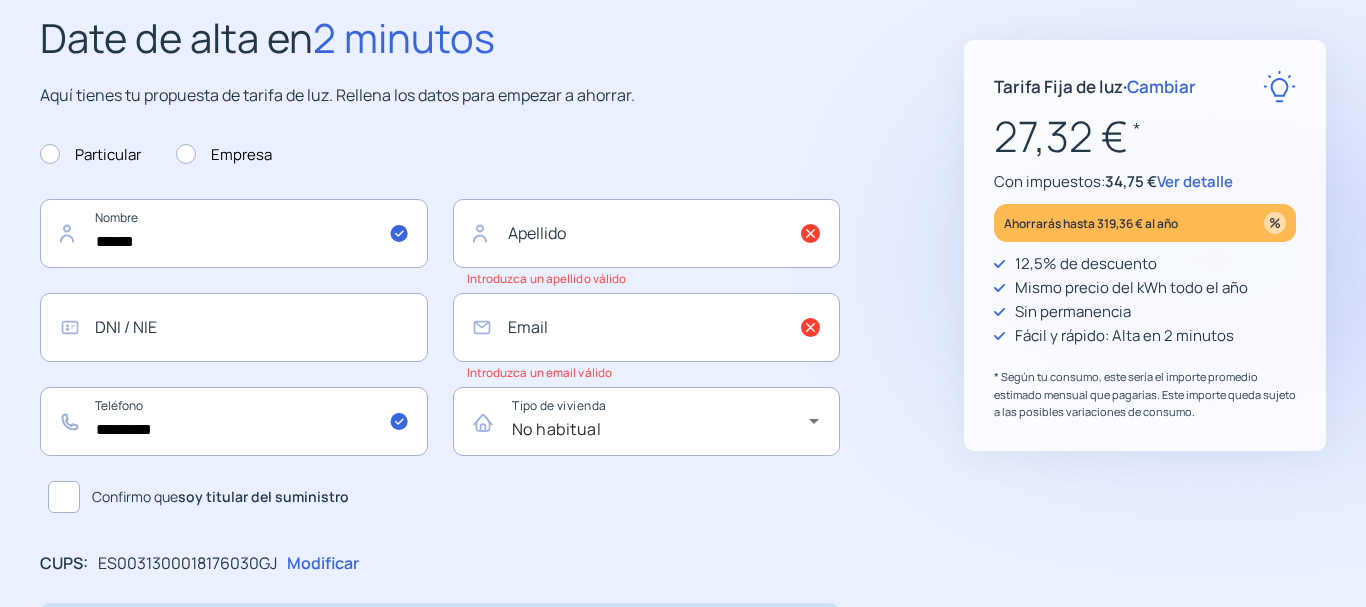 click on "Ver detalle" 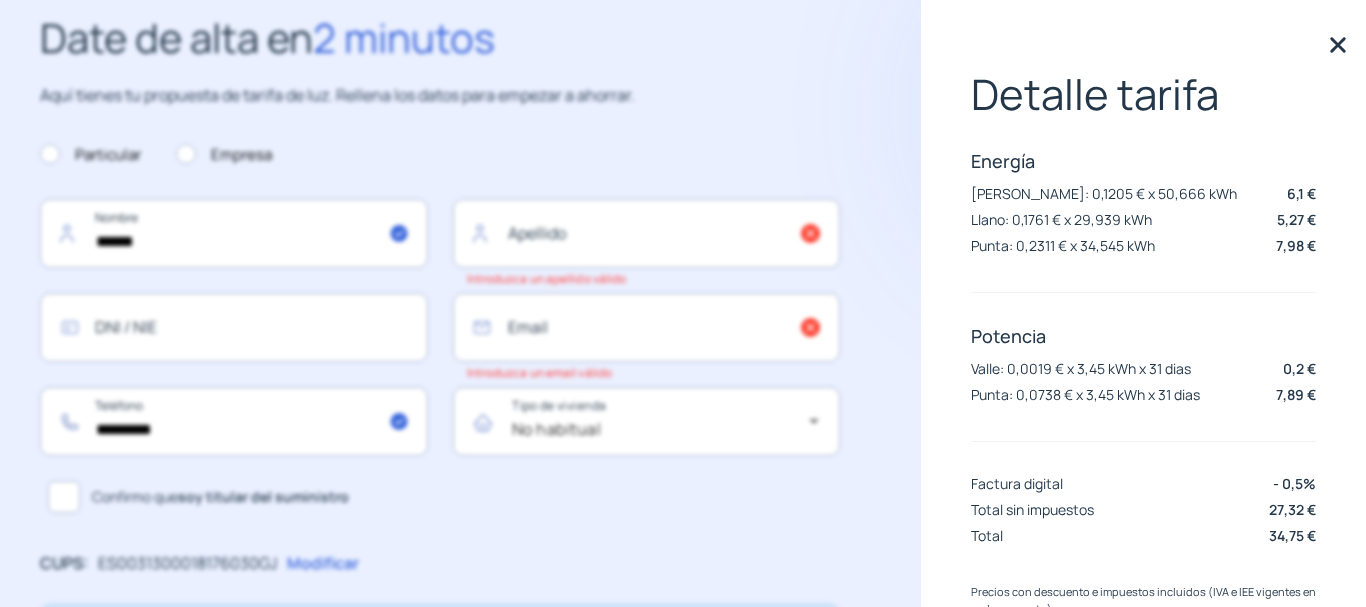scroll, scrollTop: 1, scrollLeft: 0, axis: vertical 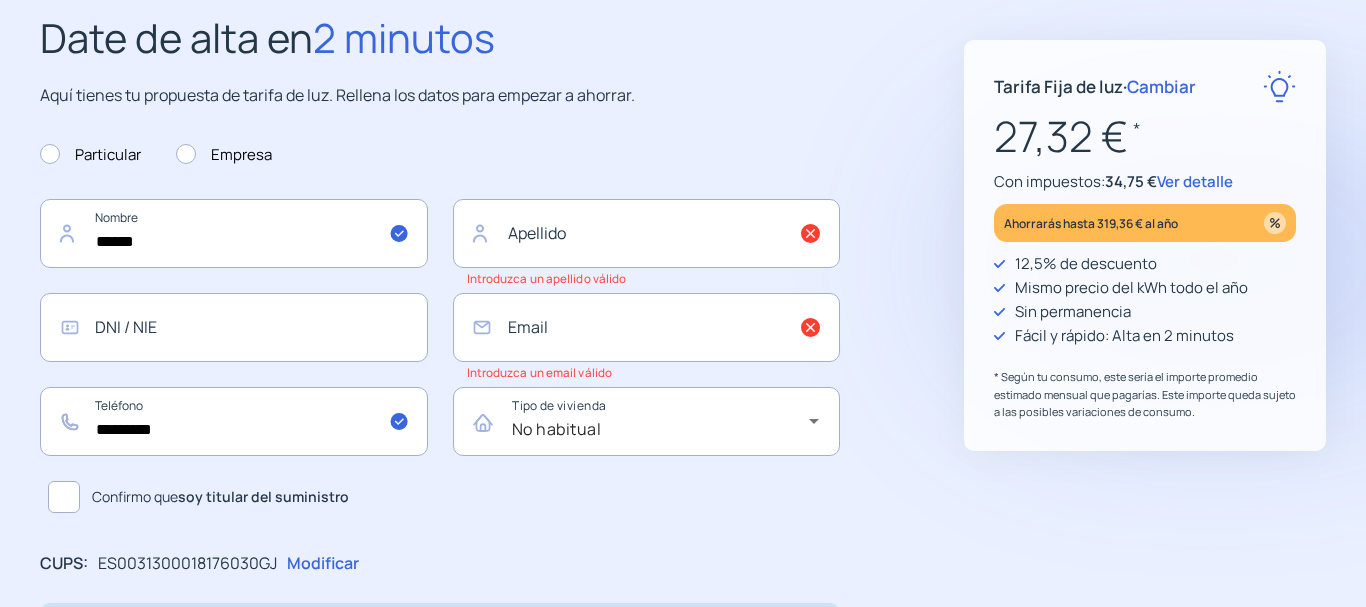 click on "Ver detalle" 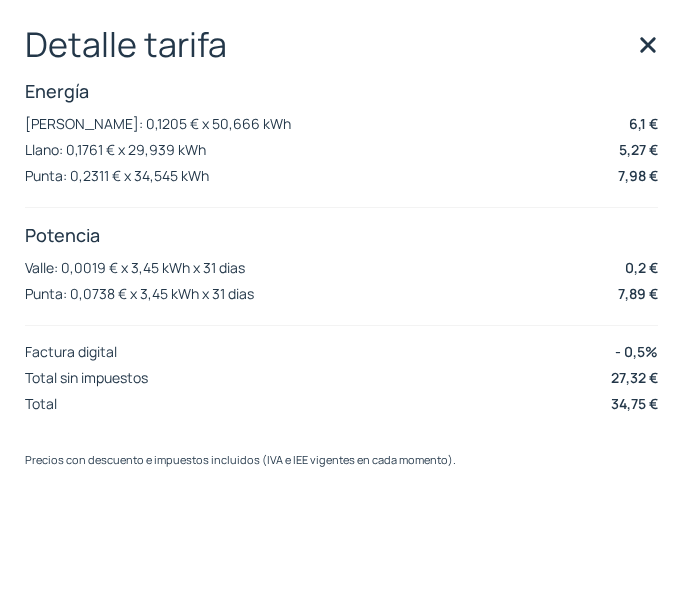 click on "Detalle tarifa Energía [PERSON_NAME]: 0,1205 € x 50,666 kWh 6,1 € Llano: 0,1761 € x 29,939 kWh 5,27 € Punta: 0,2311 € x 34,545 kWh 7,98 € Potencia [PERSON_NAME]: 0,0019 € x 3,45 kWh x 31 dias 0,2 € Punta: 0,0738 € x 3,45 kWh x 31 dias 7,89 € Factura digital - 0,5% Total sin impuestos 27,32 € Total 34,75 € Precios con descuento e impuestos incluidos (IVA e IEE vigentes en cada momento)." 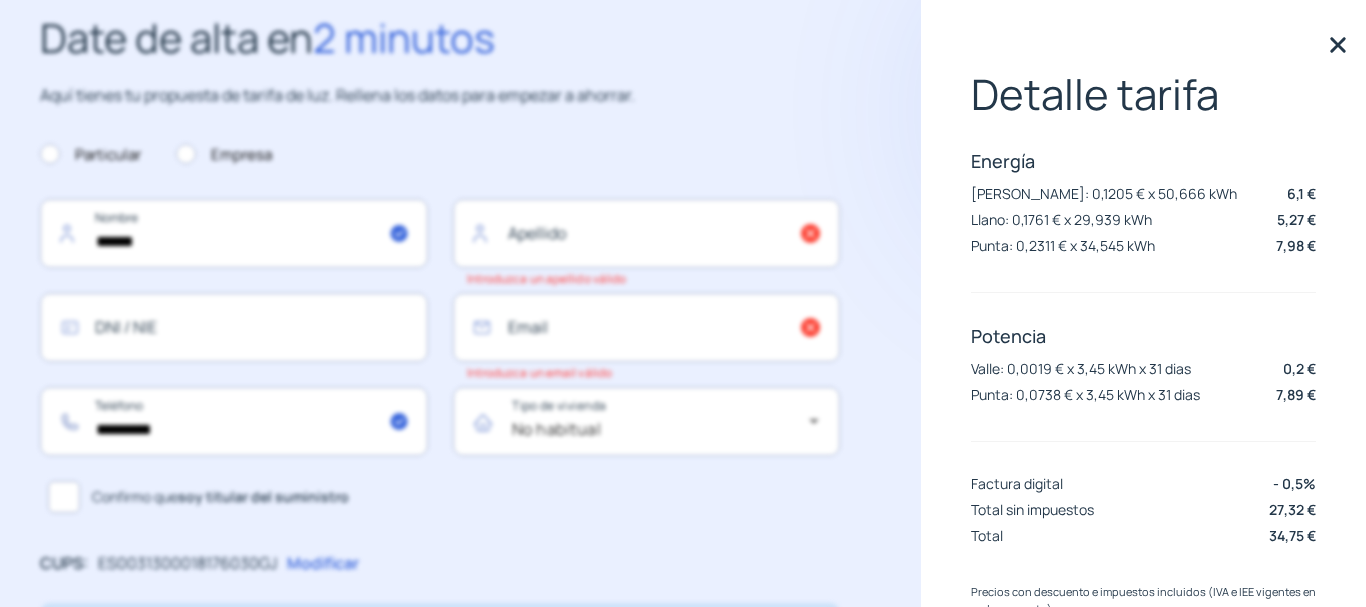 click on "Date de alta en  2 minutos Aquí tienes tu propuesta de tarifa de luz. Rellena los datos para empezar a ahorrar. Particular  Empresa  ****** Nombre Apellido Introduzca un apellido válido DNI / NIE Email Introduzca un email válido ********* Teléfono Tipo de vivienda No habitual Confirmo que  soy titular del suministro CUPS:  ES0031300018176030GJ Modificar Factura digital  (0,5% dto) Energía 100% Verde  (0,83€ / mes)  Mantenimiento   (3,03€ / mes)  Tus datos bancarios Introduce el número de cuenta IBAN para poder domiciliar tus recibos. Código IBAN No se cobrará nada ahora Te pedimos el IBAN para domicialarte los recibos a final de mes ¡Empieza a ahorrar! "Excelente servicio y atención al cliente" "Respeto por el cliente y variedad de tarifas" "Todo genial y muy rápido" "Rapidez y buen trato al cliente"" 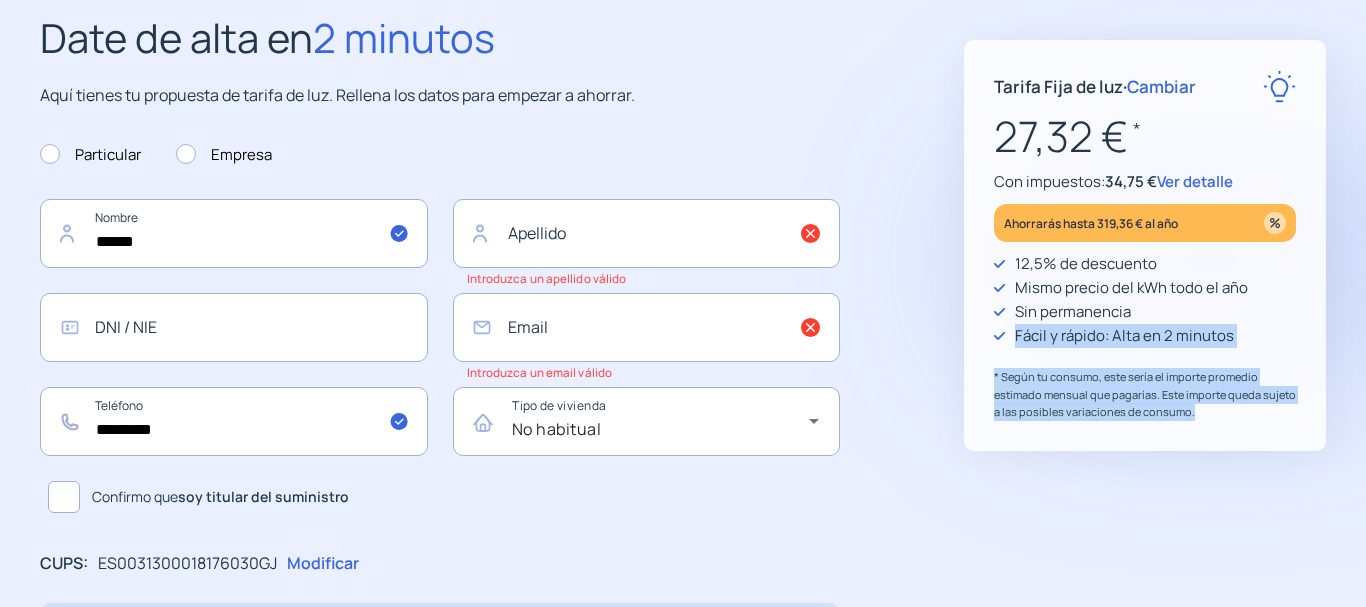 drag, startPoint x: 1365, startPoint y: 272, endPoint x: 1365, endPoint y: 408, distance: 136 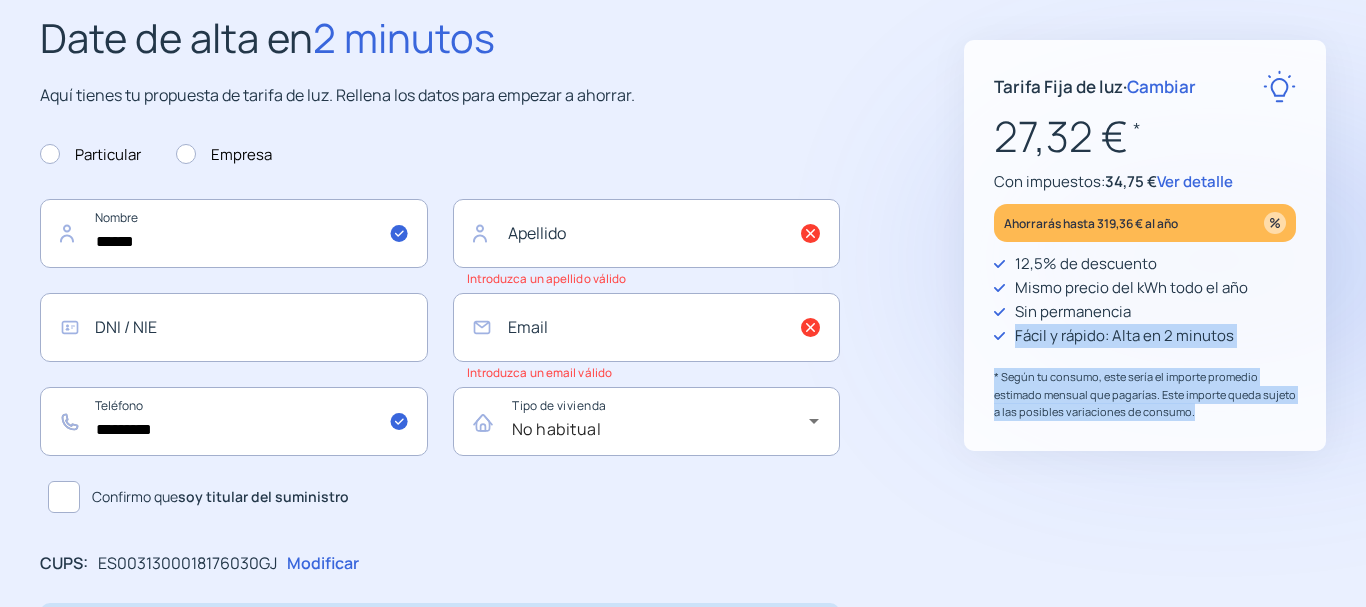 click on "Tarifa Fija de luz   ·   Cambiar  27,32 €  *  Con impuestos:  34,75 €  Ver detalle Ahorrarás hasta 319,36 € al año 12,5% de descuento Mismo precio del kWh todo el año Sin permanencia Fácil y rápido: Alta en 2 minutos * Según tu consumo, este sería el importe promedio estimado mensual que pagarías. Este importe queda sujeto a las posibles variaciones de consumo. "Excelente servicio y atención al cliente" "Respeto por el cliente y variedad de tarifas" "Todo genial y muy rápido" "Rapidez y buen trato al cliente" Date de alta en  2 minutos Aquí tienes tu propuesta de tarifa de luz. Rellena los datos para empezar a ahorrar. Particular  Empresa  ****** Nombre Apellido Introduzca un apellido válido DNI / NIE Email Introduzca un email válido ********* Teléfono Tipo de vivienda No habitual Confirmo que  soy titular del suministro CUPS:  ES0031300018176030GJ Modificar Factura digital  (0,5% dto) Energía 100% Verde  (0,83€ / mes)  Mantenimiento   (3,03€ / mes)  Tus datos bancarios" 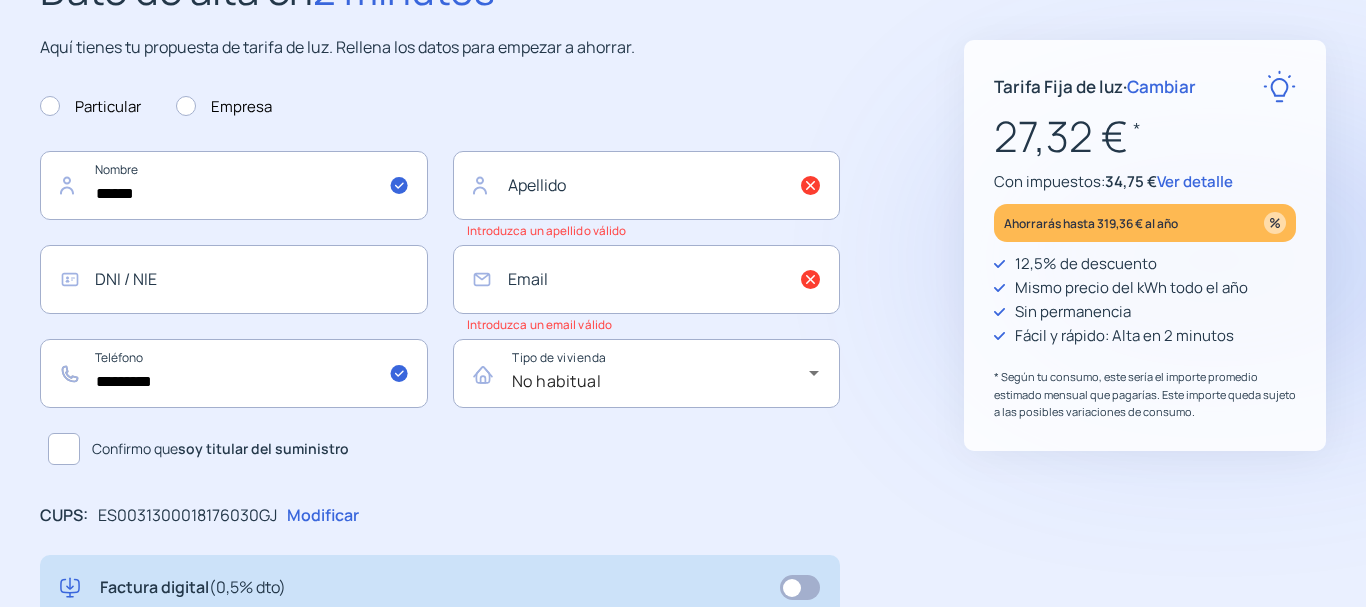 scroll, scrollTop: 200, scrollLeft: 0, axis: vertical 